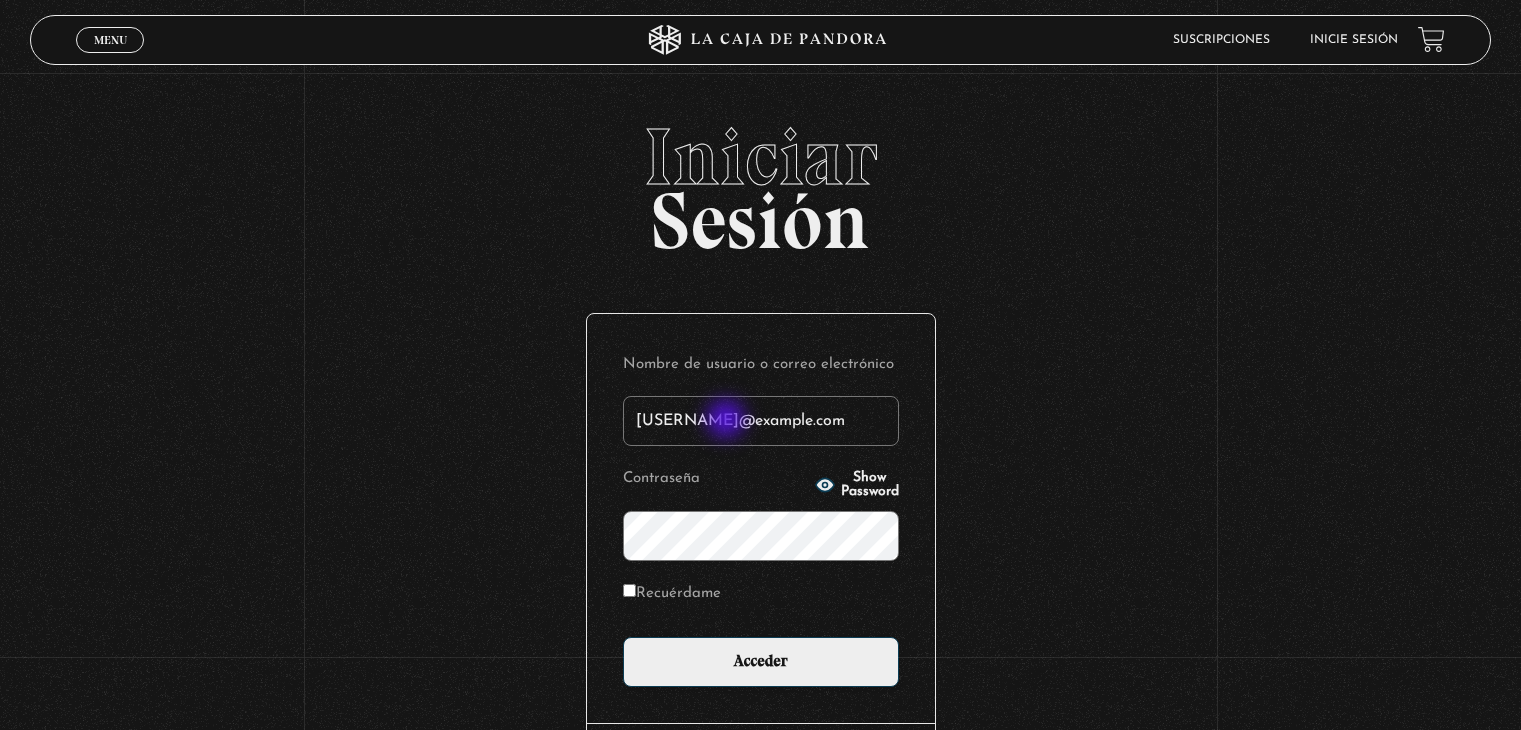scroll, scrollTop: 0, scrollLeft: 0, axis: both 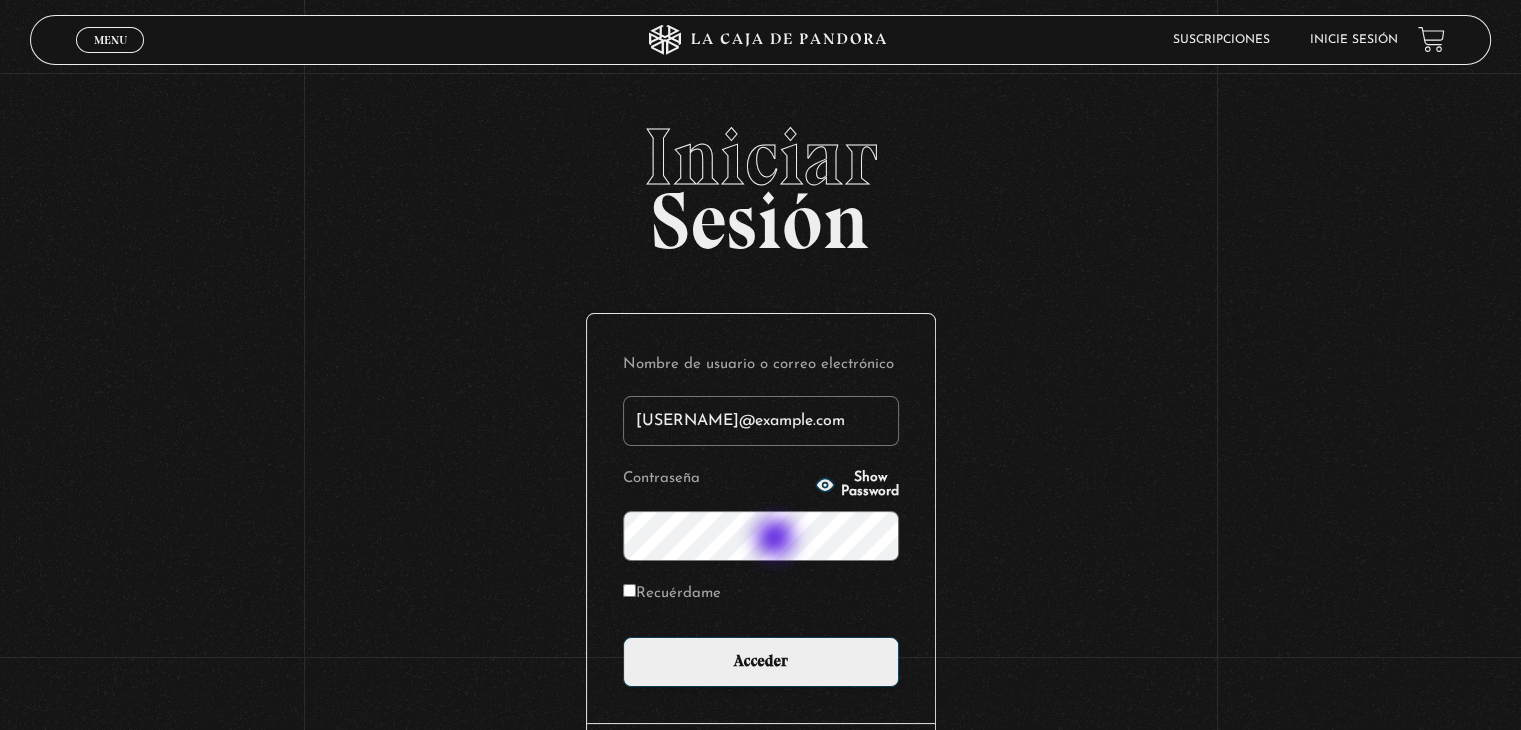 type on "[USERNAME]@example.com" 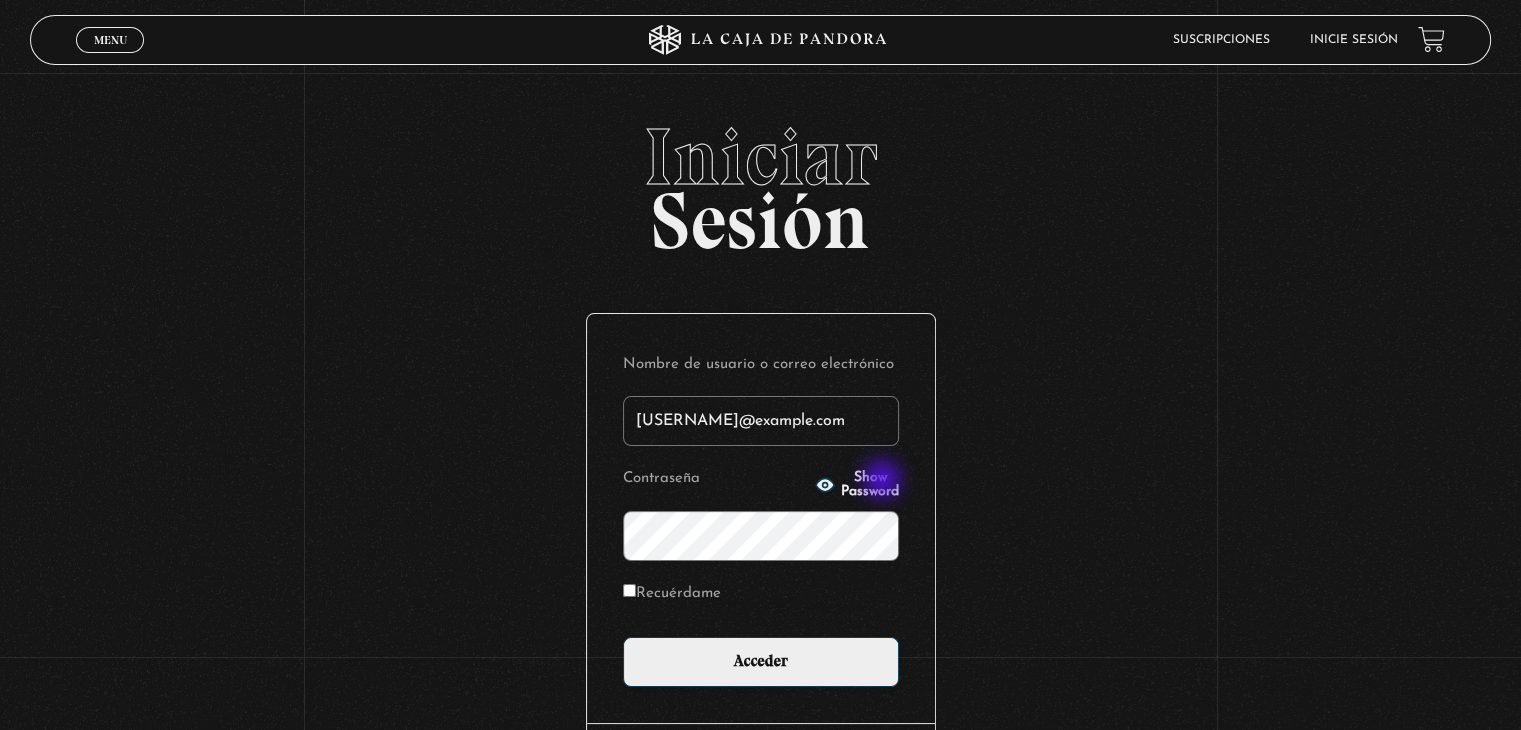 click on "Show Password" at bounding box center (870, 485) 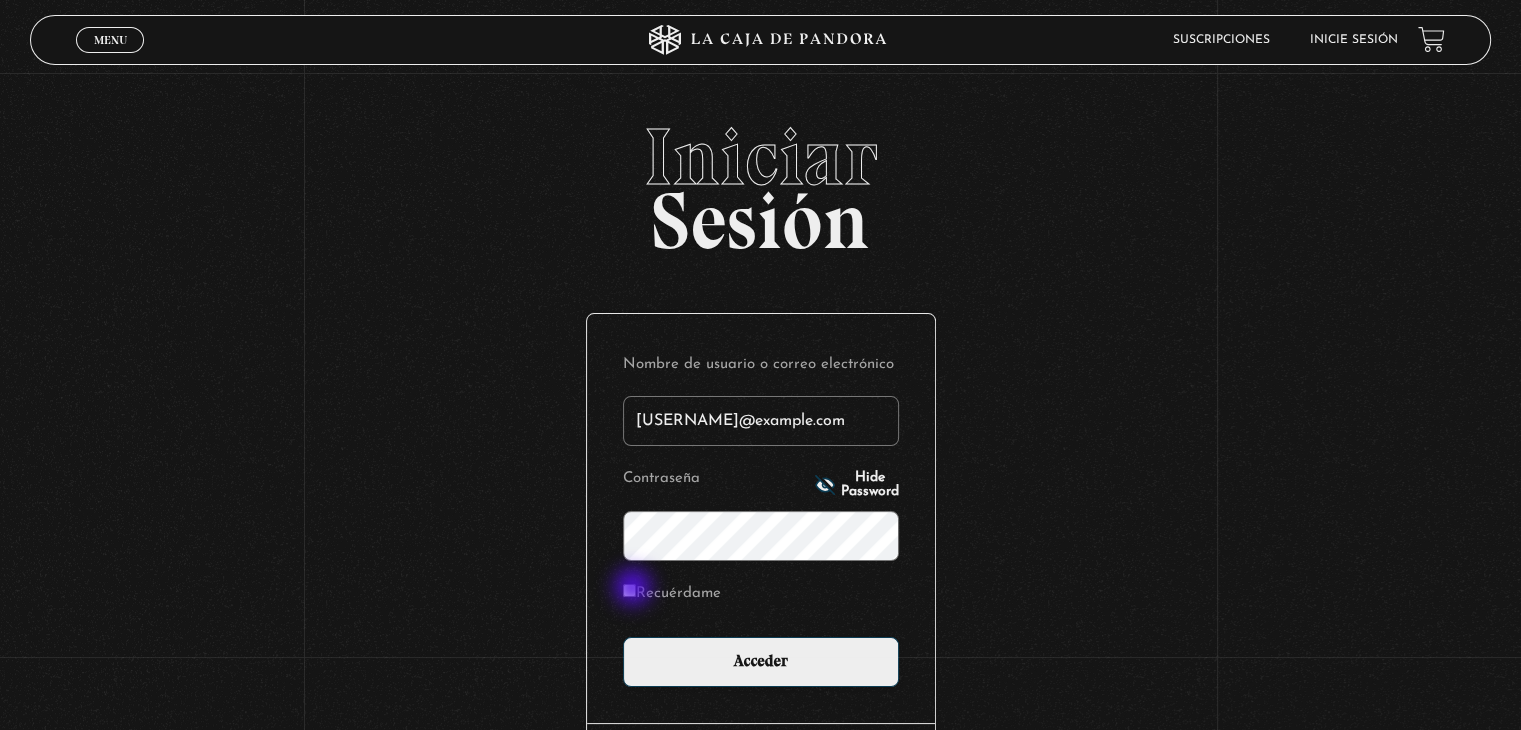 click on "Recuérdame" at bounding box center [629, 590] 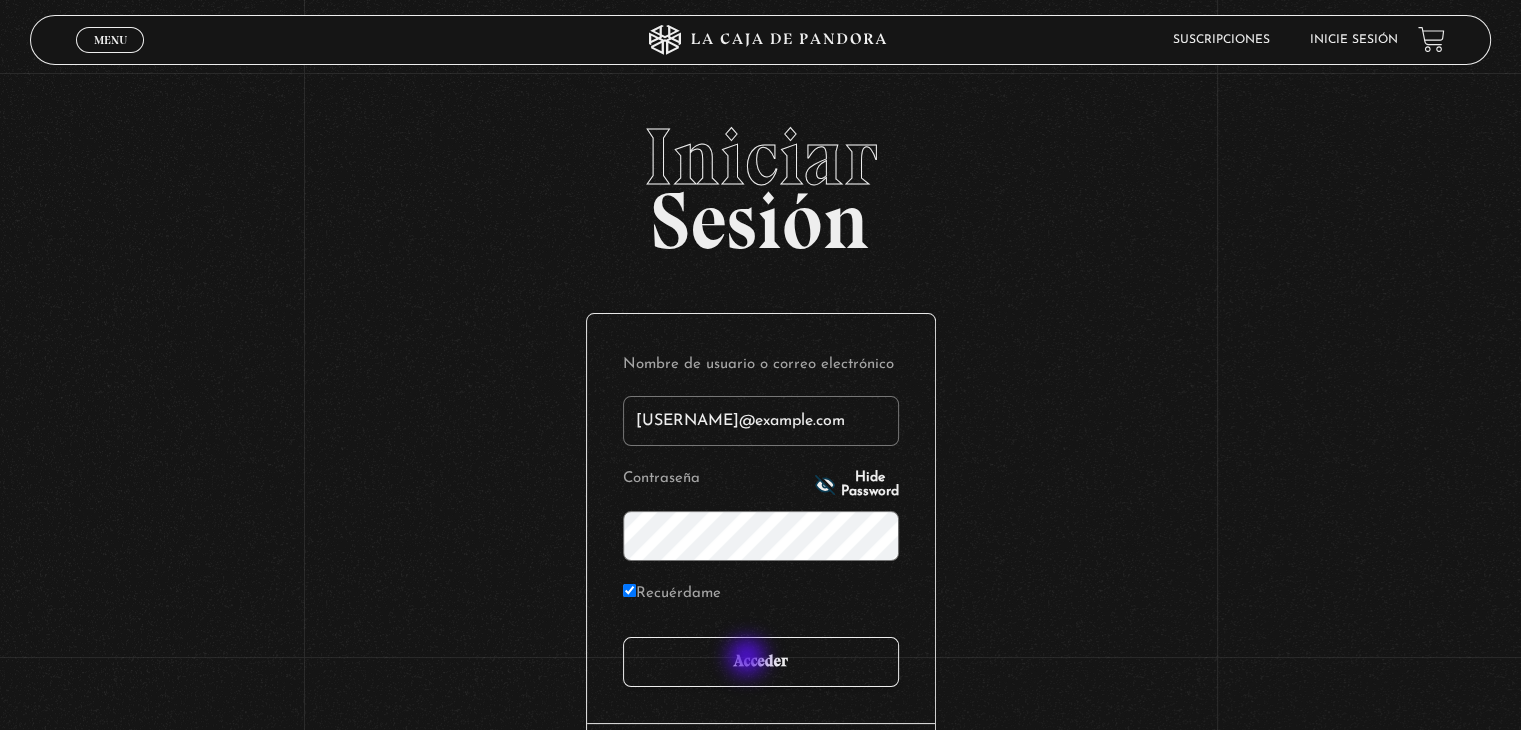 click on "Acceder" at bounding box center (761, 662) 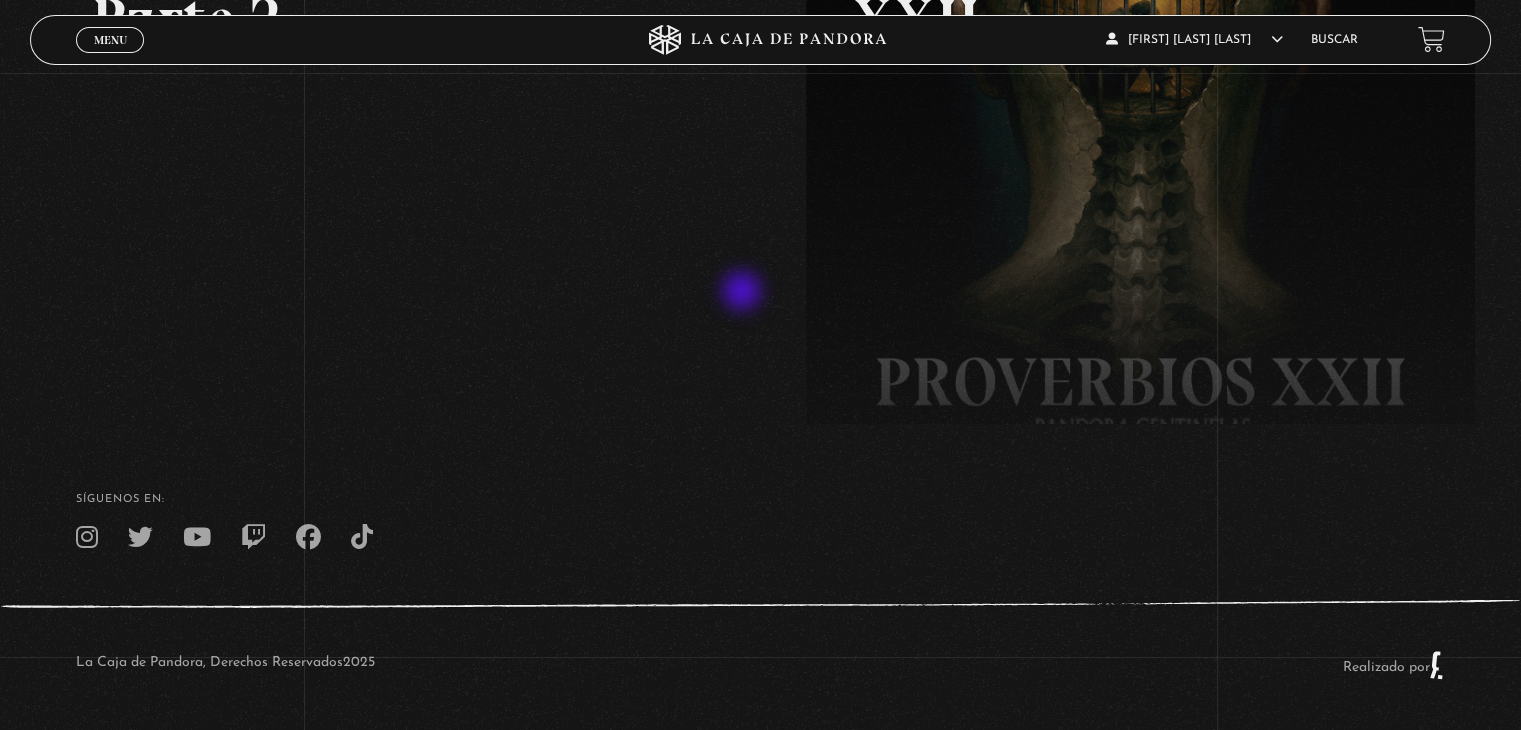 scroll, scrollTop: 0, scrollLeft: 0, axis: both 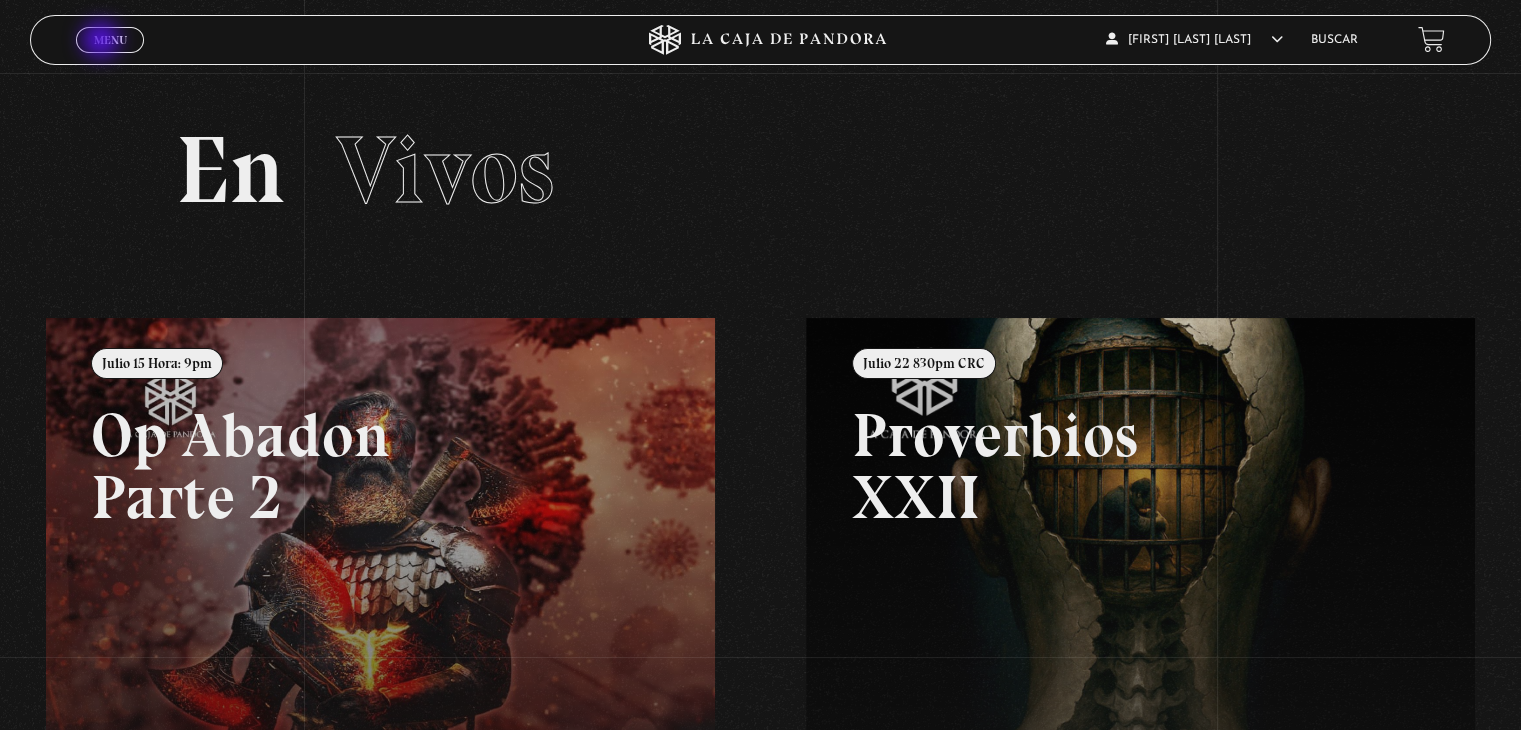 click on "Menu" at bounding box center [110, 40] 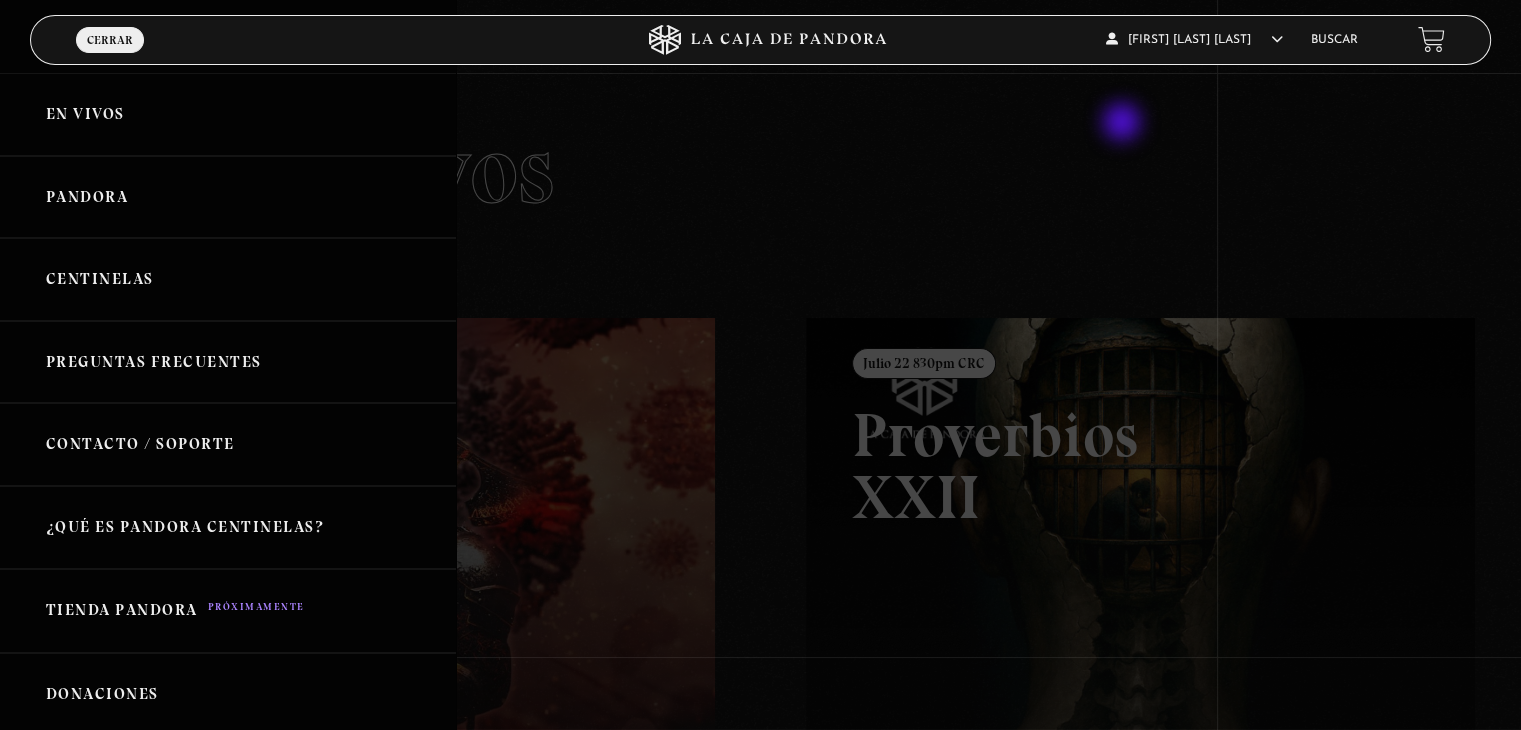 click at bounding box center (760, 365) 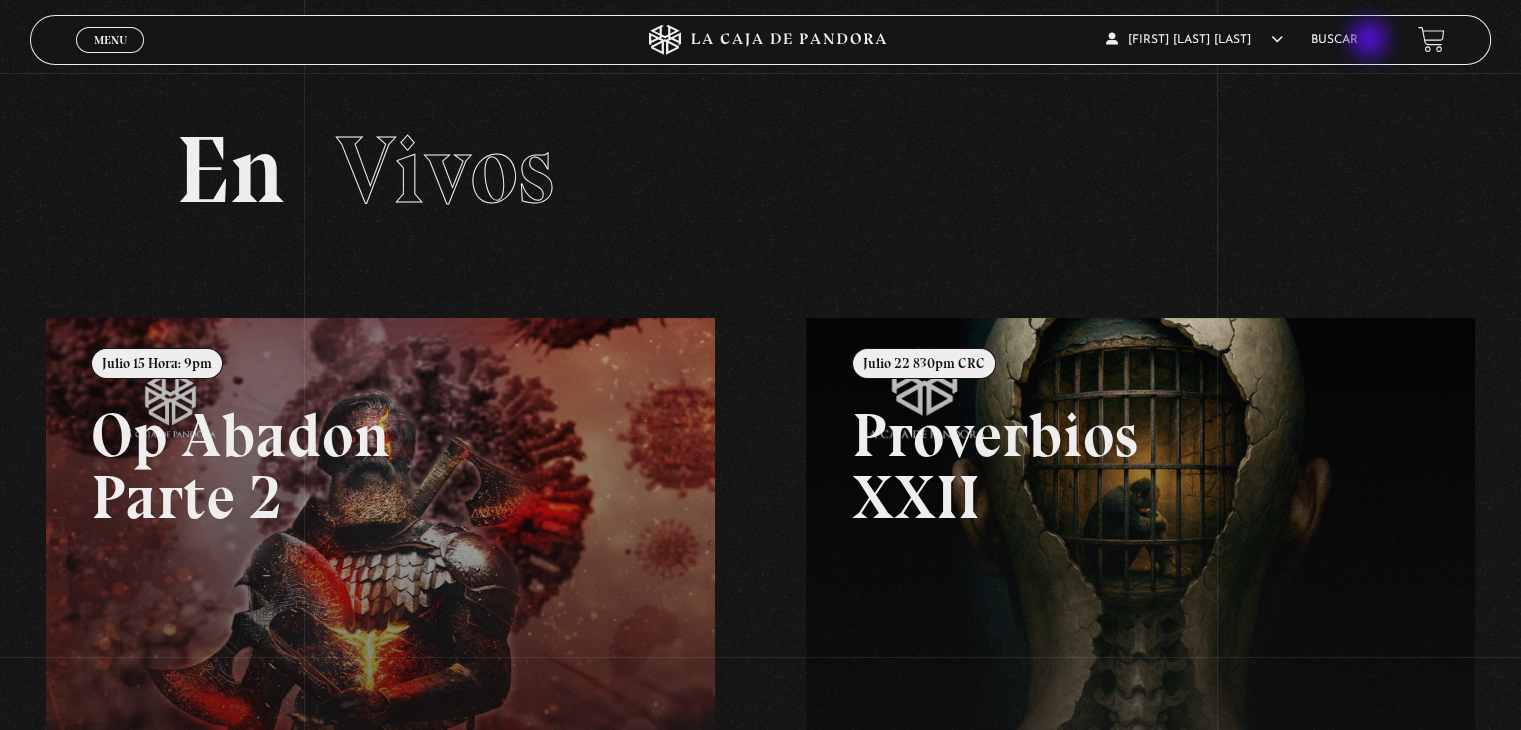 click on "Buscar" at bounding box center [1334, 40] 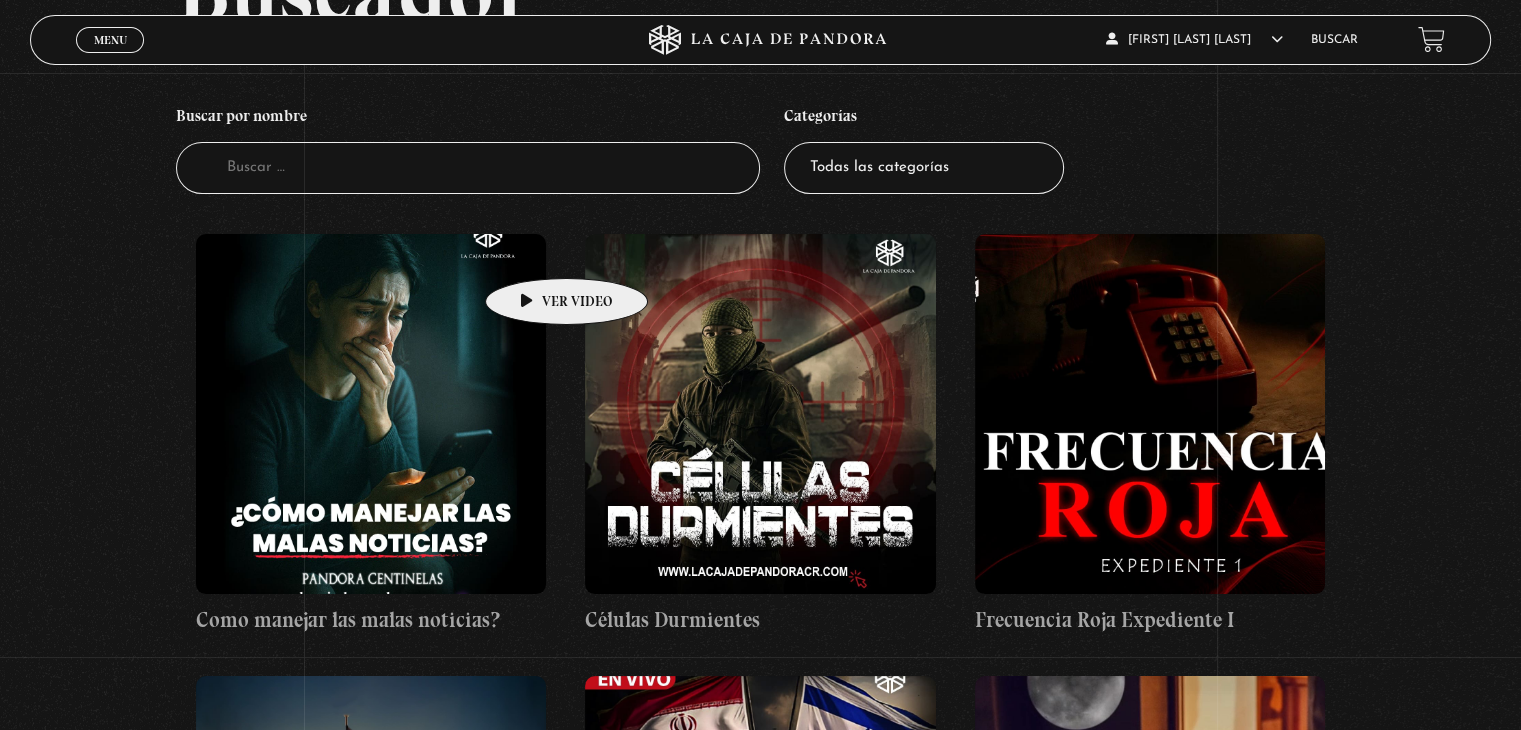scroll, scrollTop: 0, scrollLeft: 0, axis: both 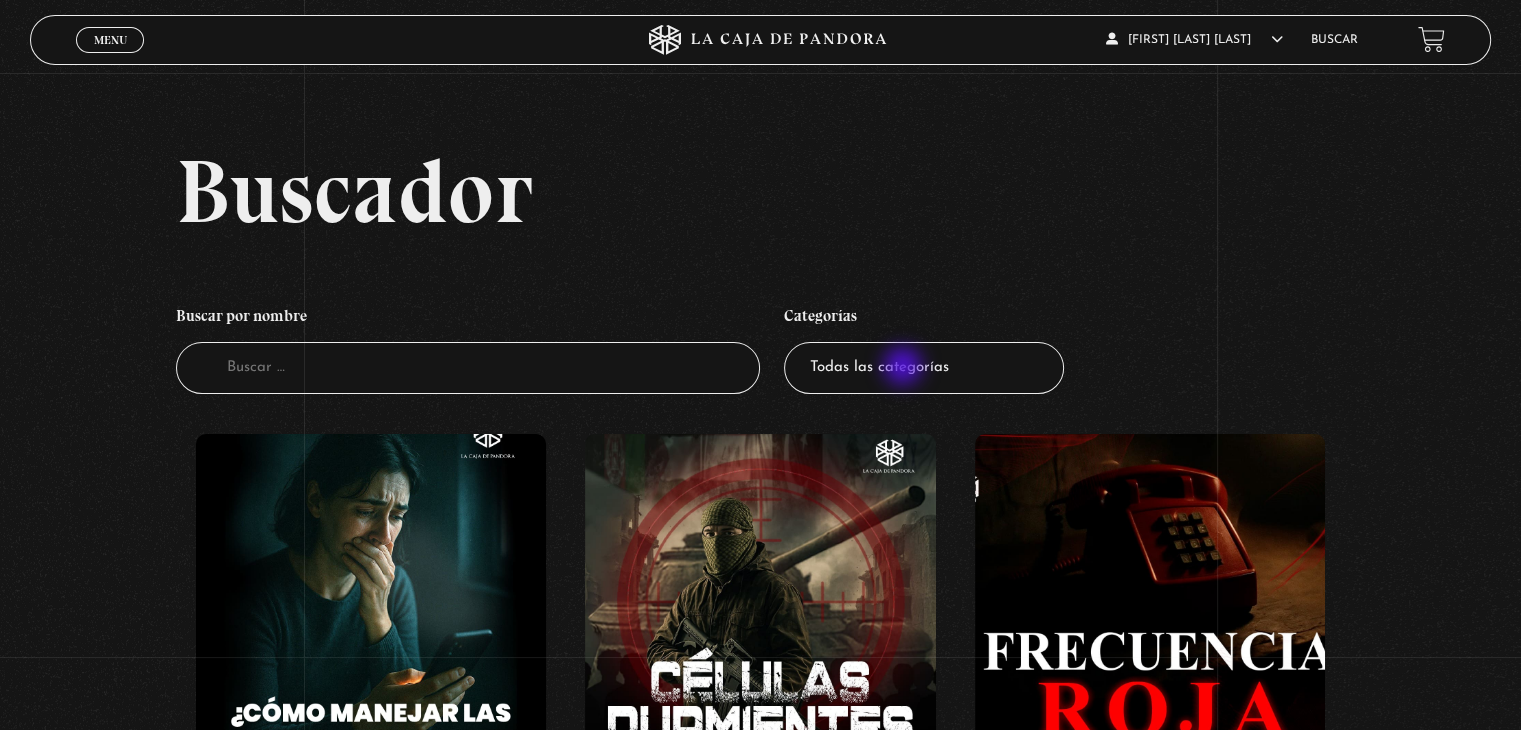 click on "Todas las categorías
11:11 Humanitario  (1)
Amo los Lunes  (2)
Análisis de series y películas  (22)
Asesinos Seriales  (2)
Centinelas  (113)
Charlas  (8)
Entrevistas  (7)
Hacktivismo  (5)
Mercado  (1)
Mundo Espiritual  (20)
Nuevo Orden Mundial NWO  (80)
Pandora Bio  (24)
Pandora Prepper  (23)
Pandora Tour  (3)
Paranormal  (11)
Pastelería  (1)
Peligros en la web  (4)
Regulares  (1)
Teorías de Conspiración  (7)" at bounding box center (924, 368) 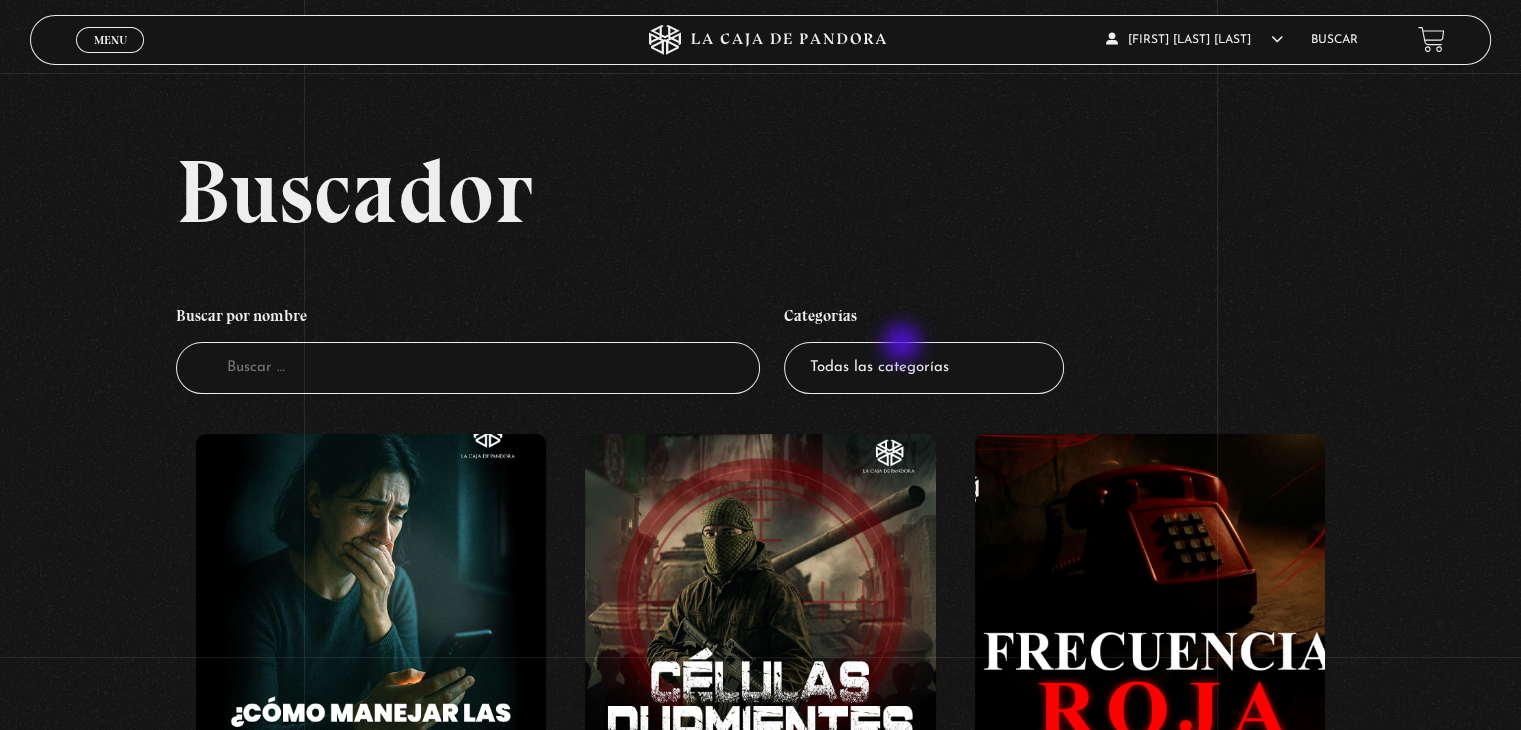 select on "charlas" 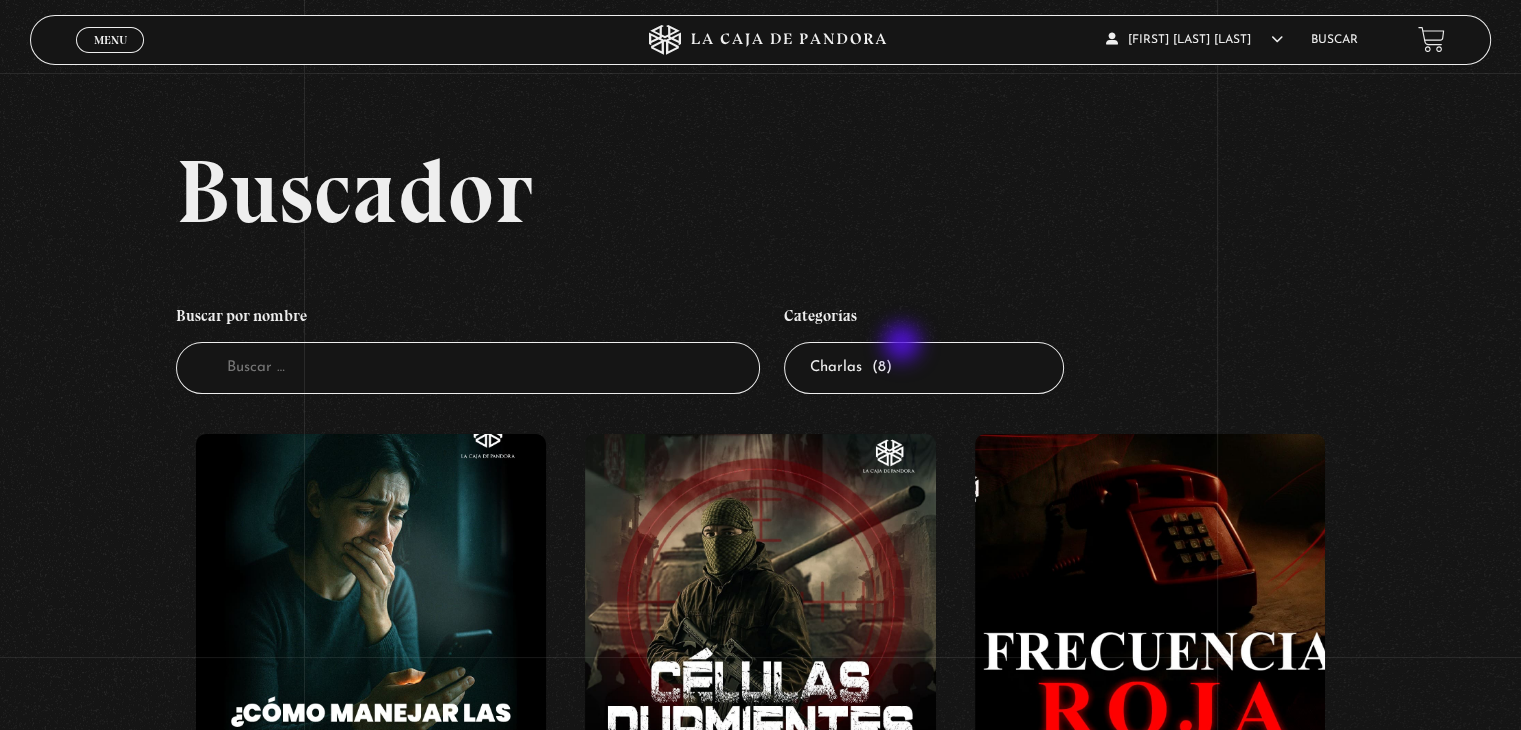 click on "Todas las categorías
11:11 Humanitario  (1)
Amo los Lunes  (2)
Análisis de series y películas  (22)
Asesinos Seriales  (2)
Centinelas  (113)
Charlas  (8)
Entrevistas  (7)
Hacktivismo  (5)
Mercado  (1)
Mundo Espiritual  (20)
Nuevo Orden Mundial NWO  (80)
Pandora Bio  (24)
Pandora Prepper  (23)
Pandora Tour  (3)
Paranormal  (11)
Pastelería  (1)
Peligros en la web  (4)
Regulares  (1)
Teorías de Conspiración  (7)" at bounding box center [924, 368] 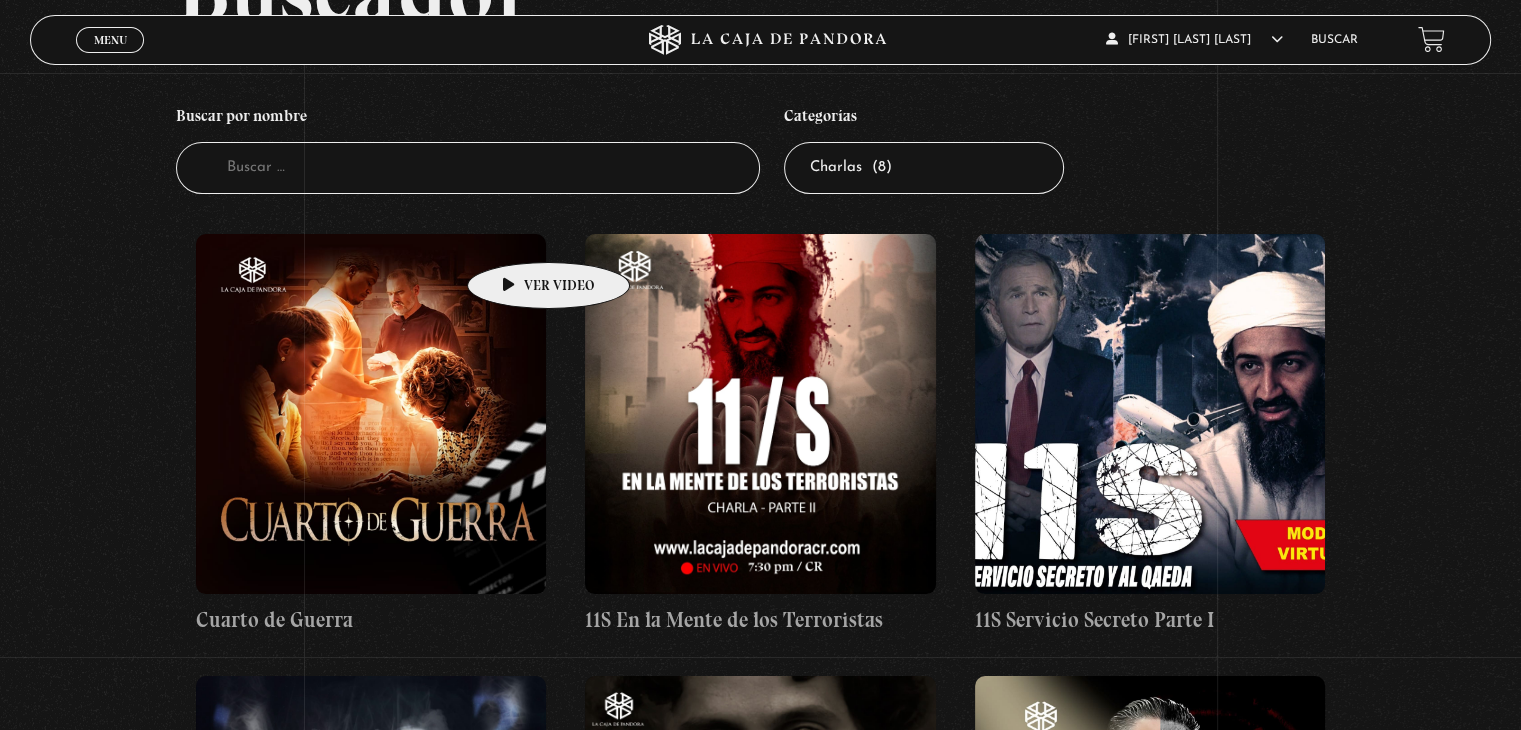 scroll, scrollTop: 0, scrollLeft: 0, axis: both 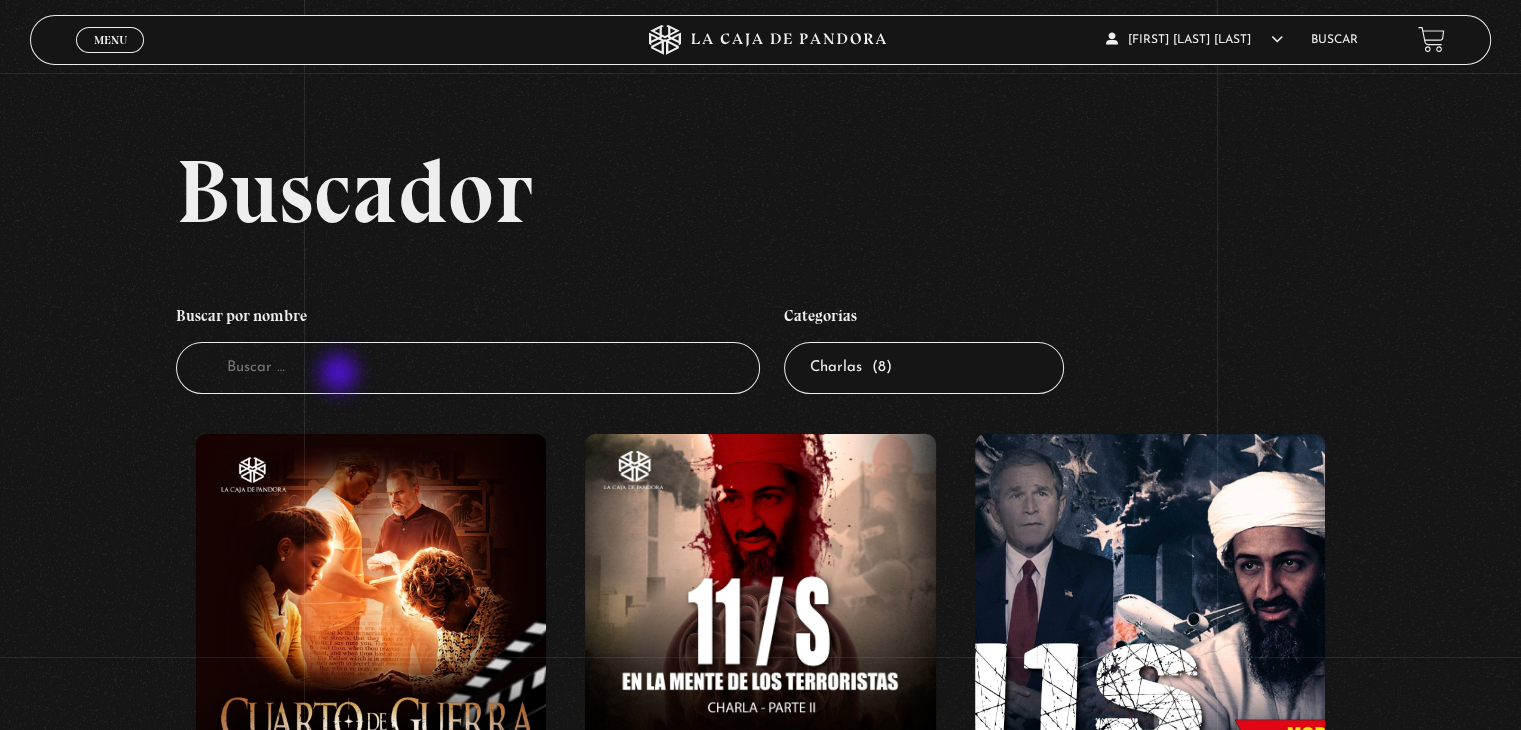 click on "Buscador" at bounding box center (468, 368) 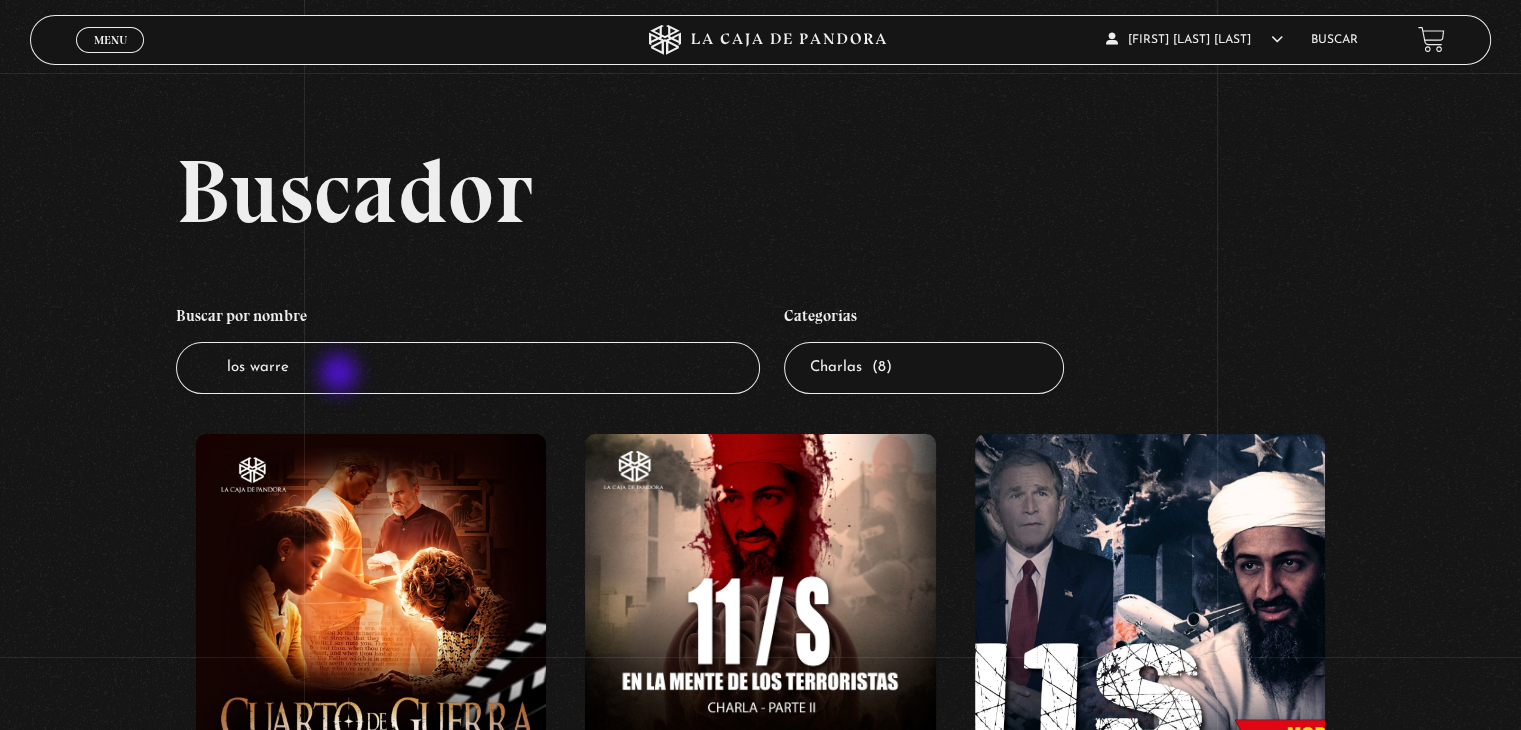 type on "los warren" 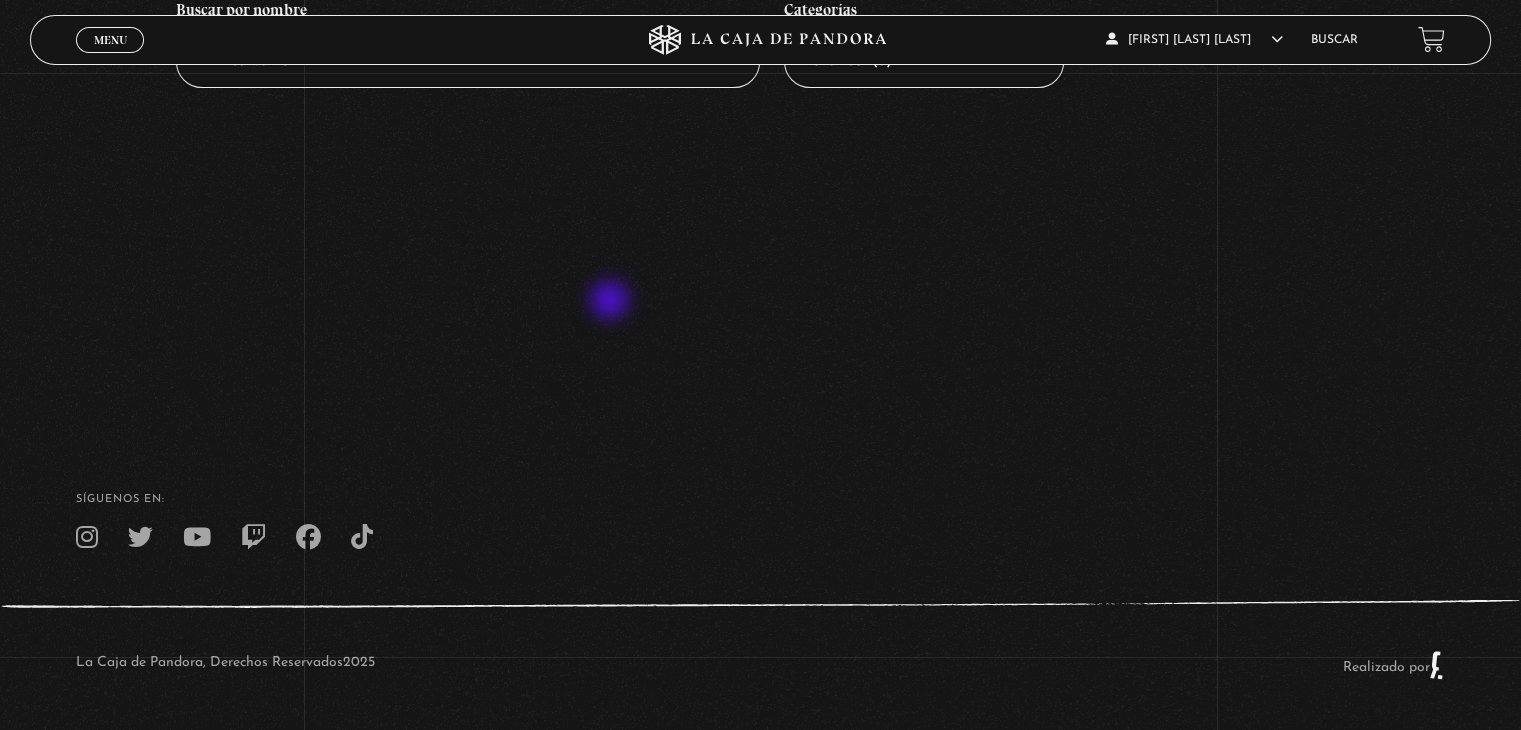 scroll, scrollTop: 0, scrollLeft: 0, axis: both 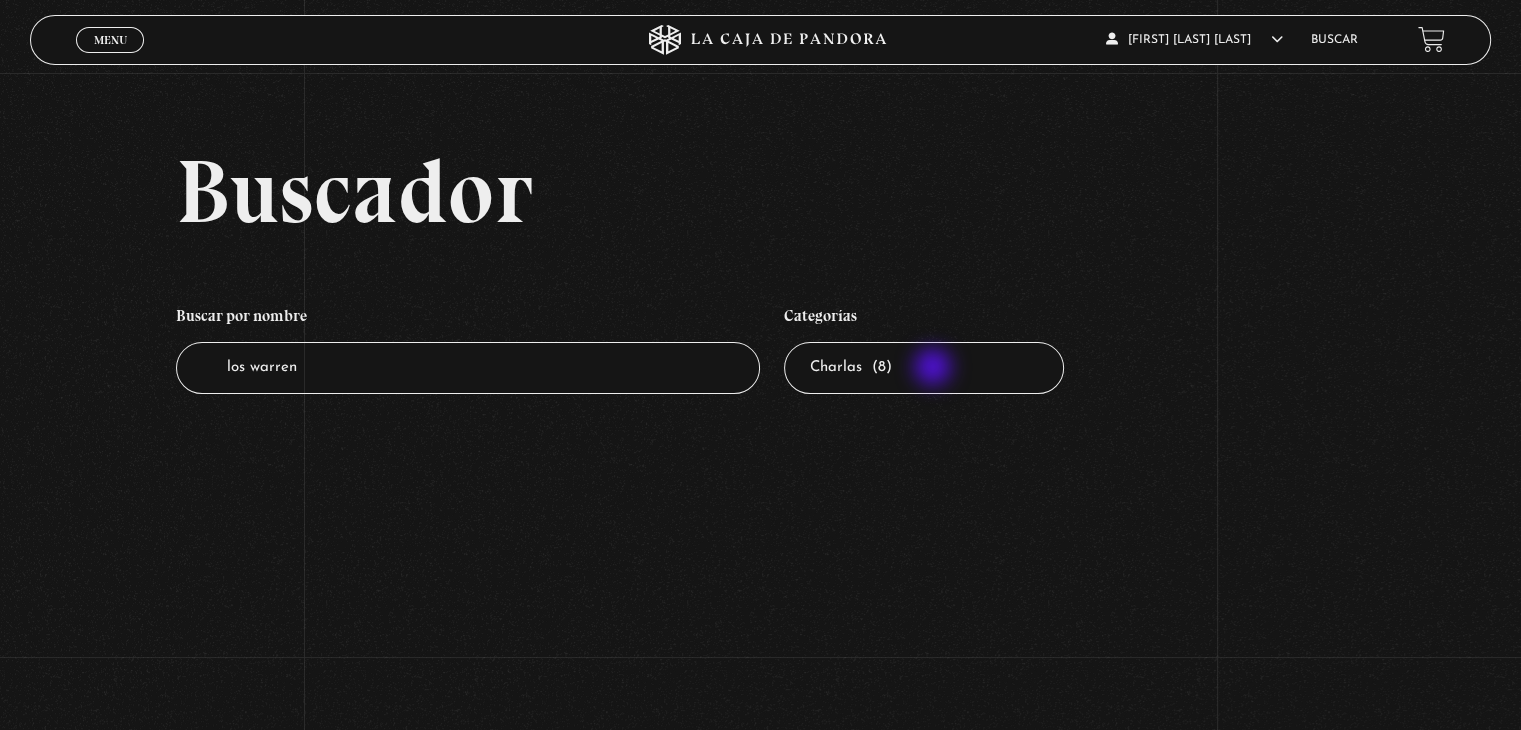 click on "Todas las categorías
11:11 Humanitario  (1)
Amo los Lunes  (2)
Análisis de series y películas  (22)
Asesinos Seriales  (2)
Centinelas  (113)
Charlas  (8)
Entrevistas  (7)
Hacktivismo  (5)
Mercado  (1)
Mundo Espiritual  (20)
Nuevo Orden Mundial NWO  (80)
Pandora Bio  (24)
Pandora Prepper  (23)
Pandora Tour  (3)
Paranormal  (11)
Pastelería  (1)
Peligros en la web  (4)
Regulares  (1)
Teorías de Conspiración  (7)" at bounding box center (924, 368) 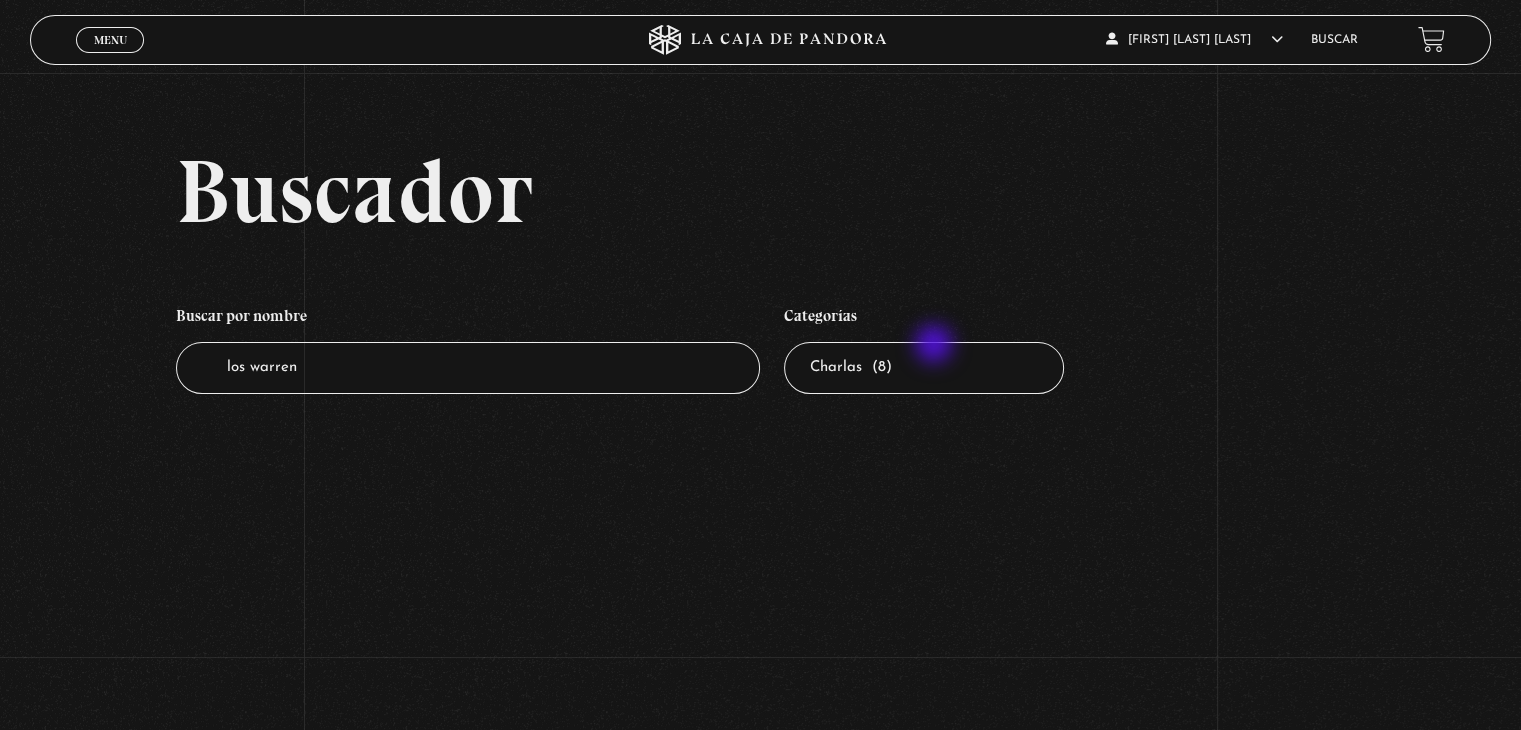 select 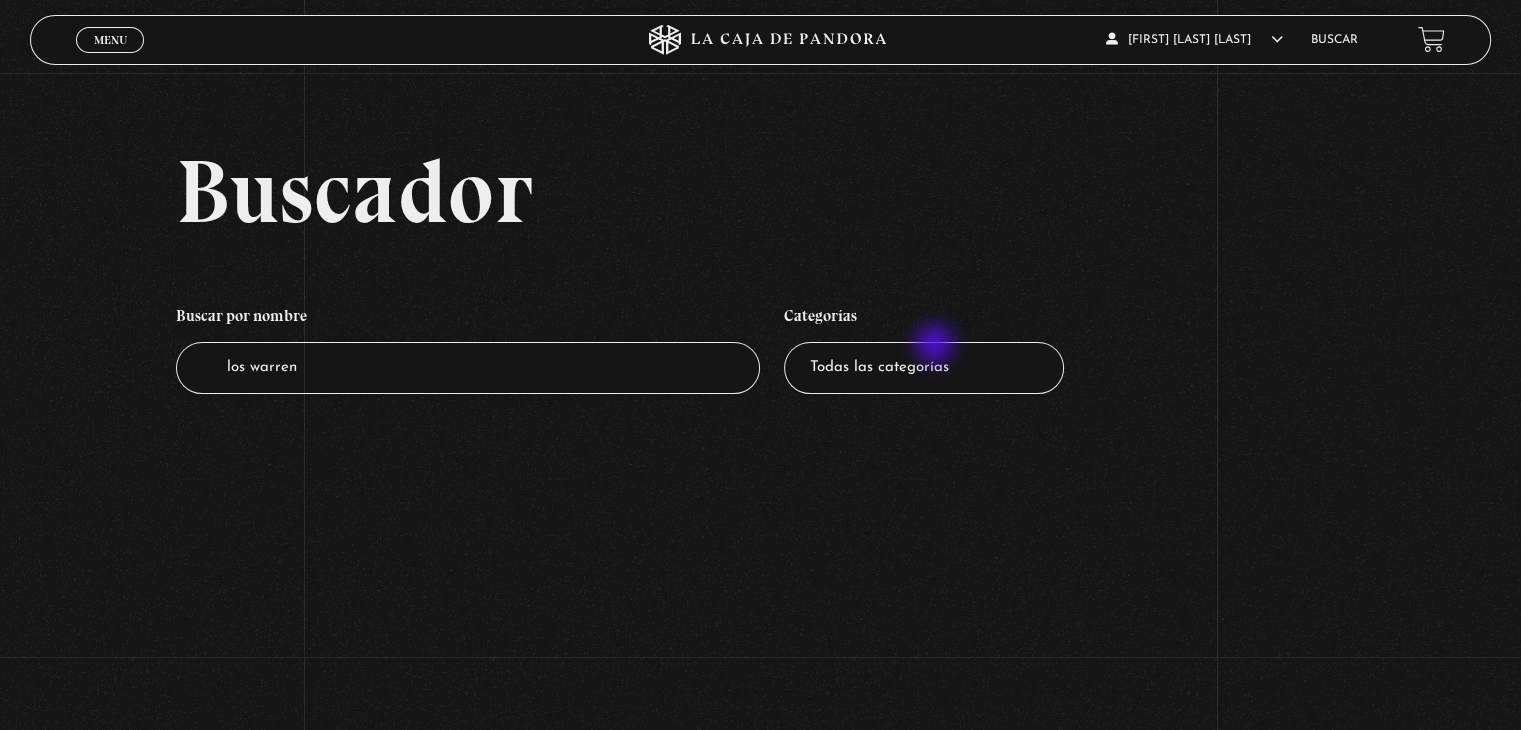 click on "Todas las categorías
11:11 Humanitario  (1)
Amo los Lunes  (2)
Análisis de series y películas  (22)
Asesinos Seriales  (2)
Centinelas  (113)
Charlas  (8)
Entrevistas  (7)
Hacktivismo  (5)
Mercado  (1)
Mundo Espiritual  (20)
Nuevo Orden Mundial NWO  (80)
Pandora Bio  (24)
Pandora Prepper  (23)
Pandora Tour  (3)
Paranormal  (11)
Pastelería  (1)
Peligros en la web  (4)
Regulares  (1)
Teorías de Conspiración  (7)" at bounding box center [924, 368] 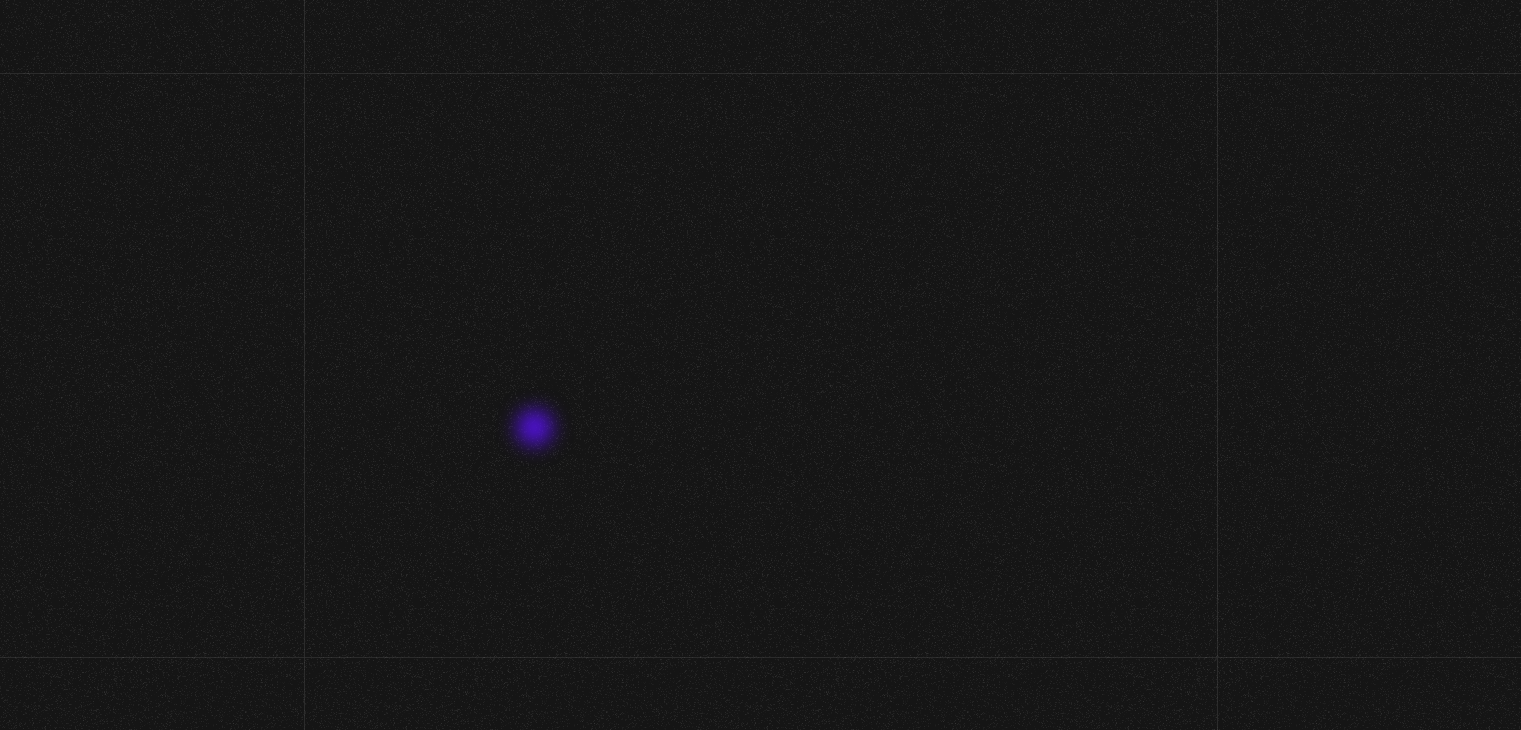 scroll, scrollTop: 0, scrollLeft: 0, axis: both 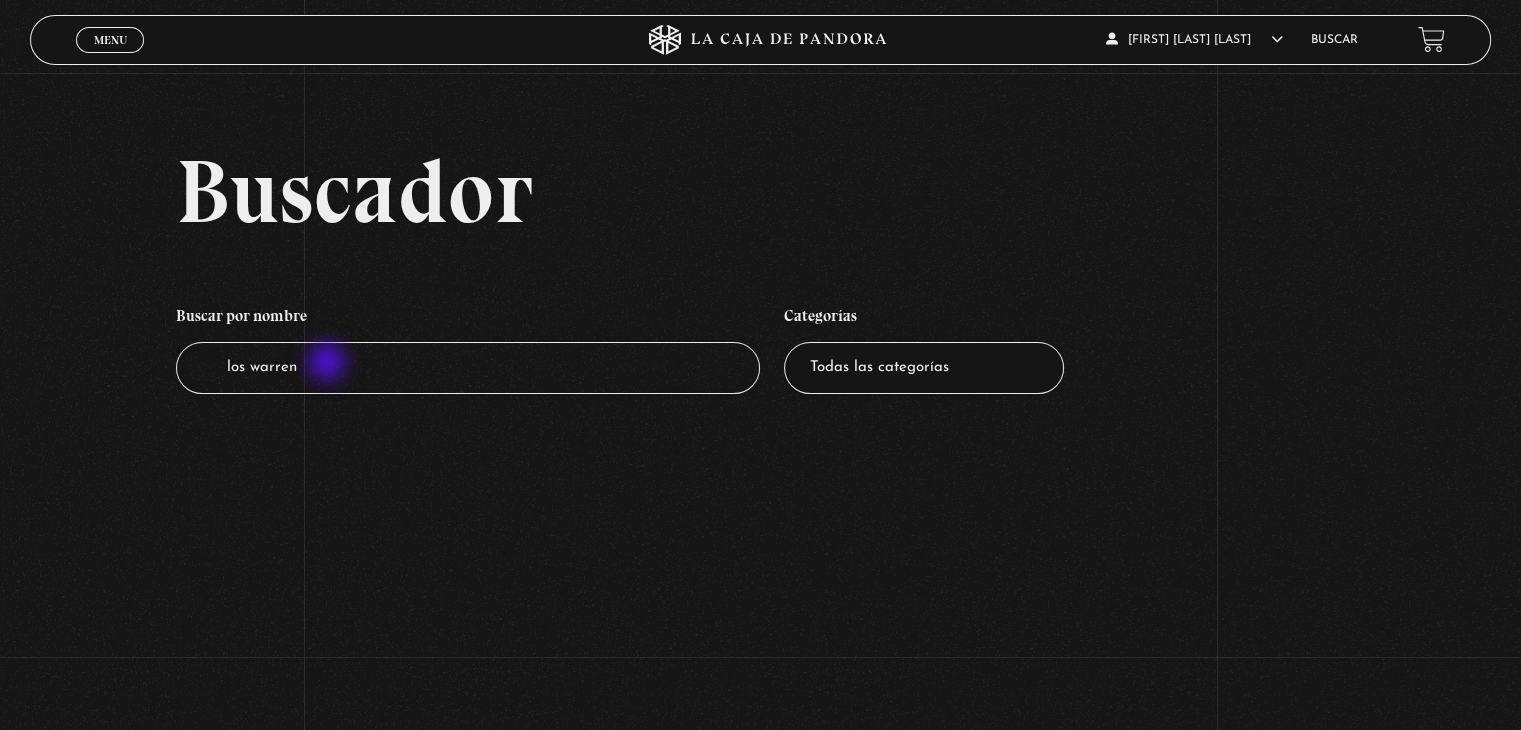 click on "los warren" at bounding box center [468, 368] 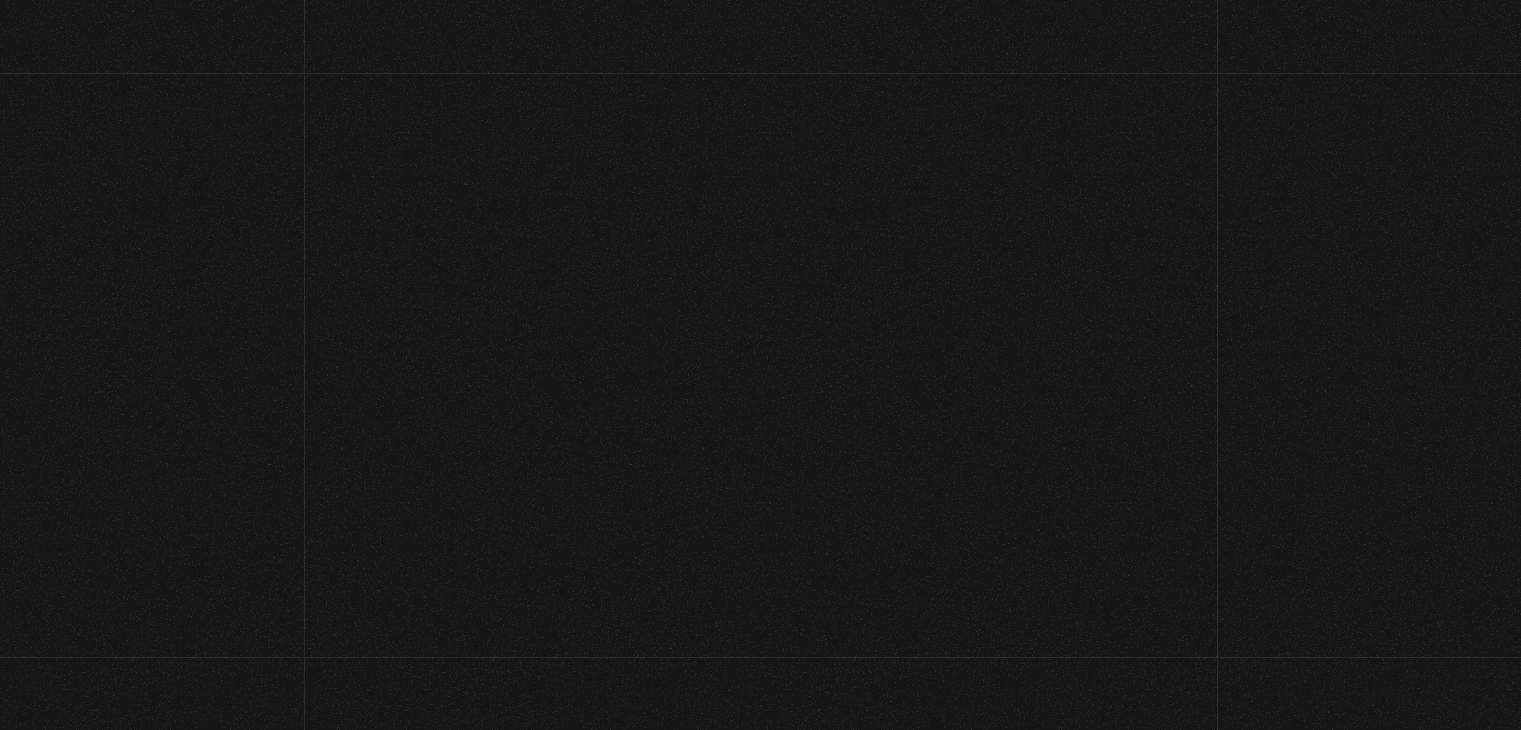 scroll, scrollTop: 0, scrollLeft: 0, axis: both 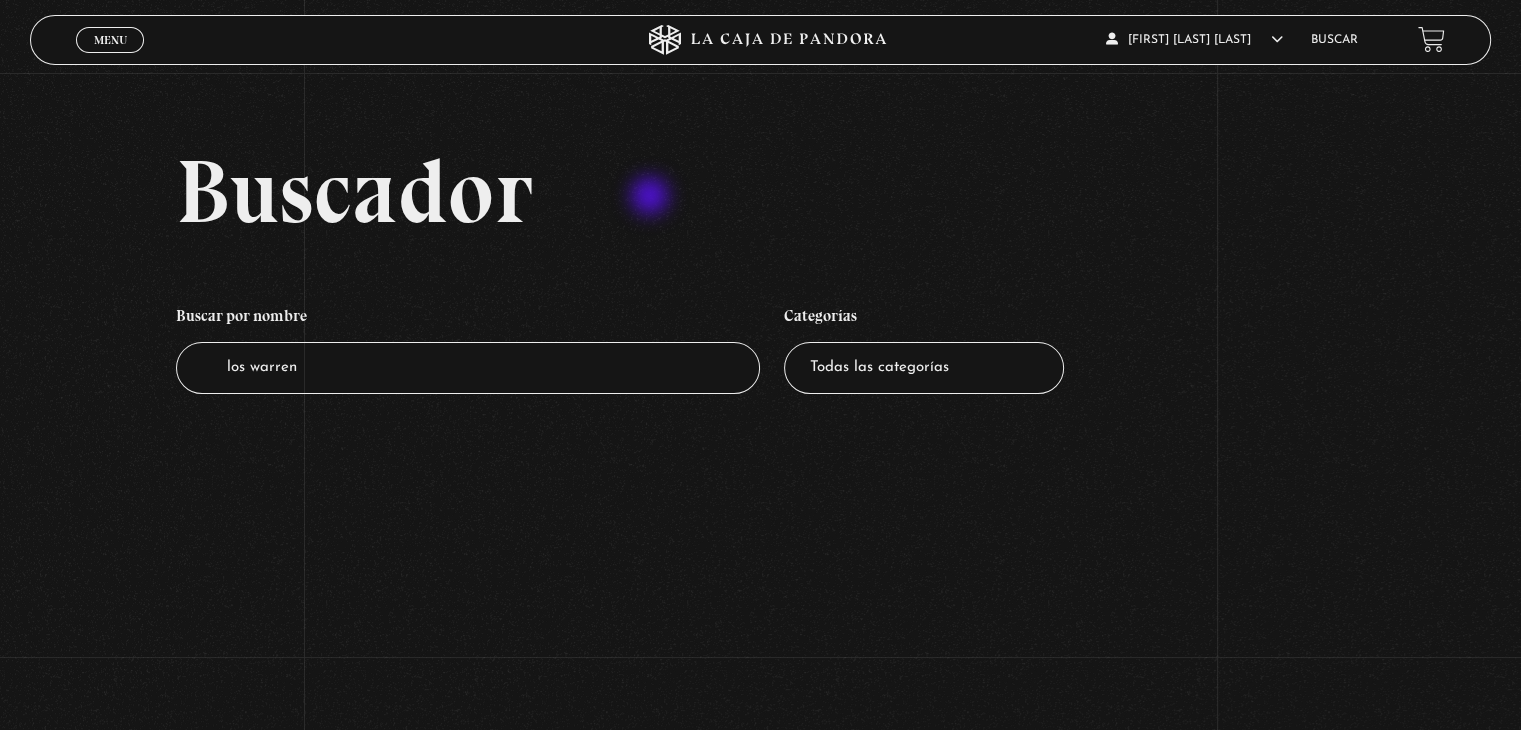 click on "Buscador" at bounding box center [833, 191] 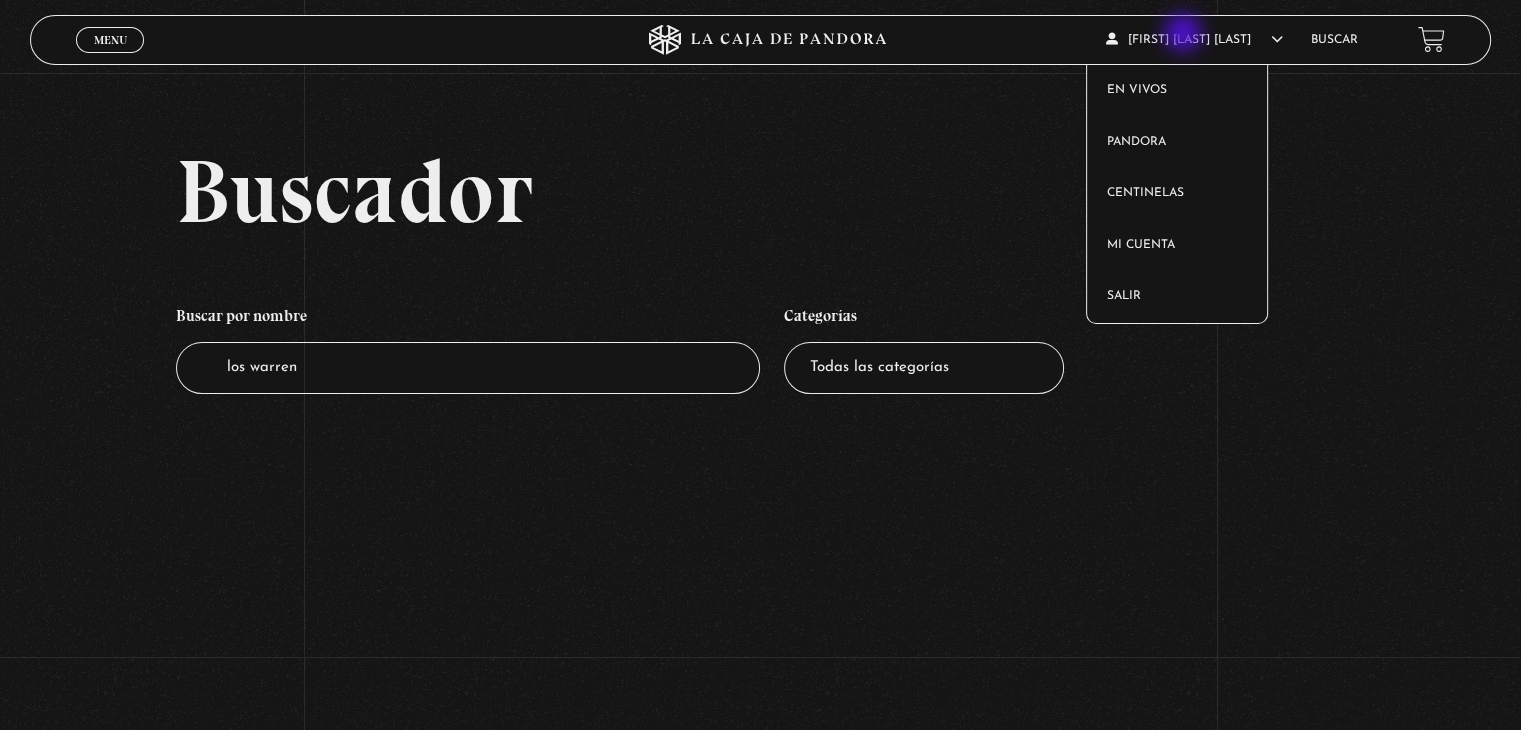 click on "[FIRST] [LAST] [LAST]" at bounding box center [1194, 40] 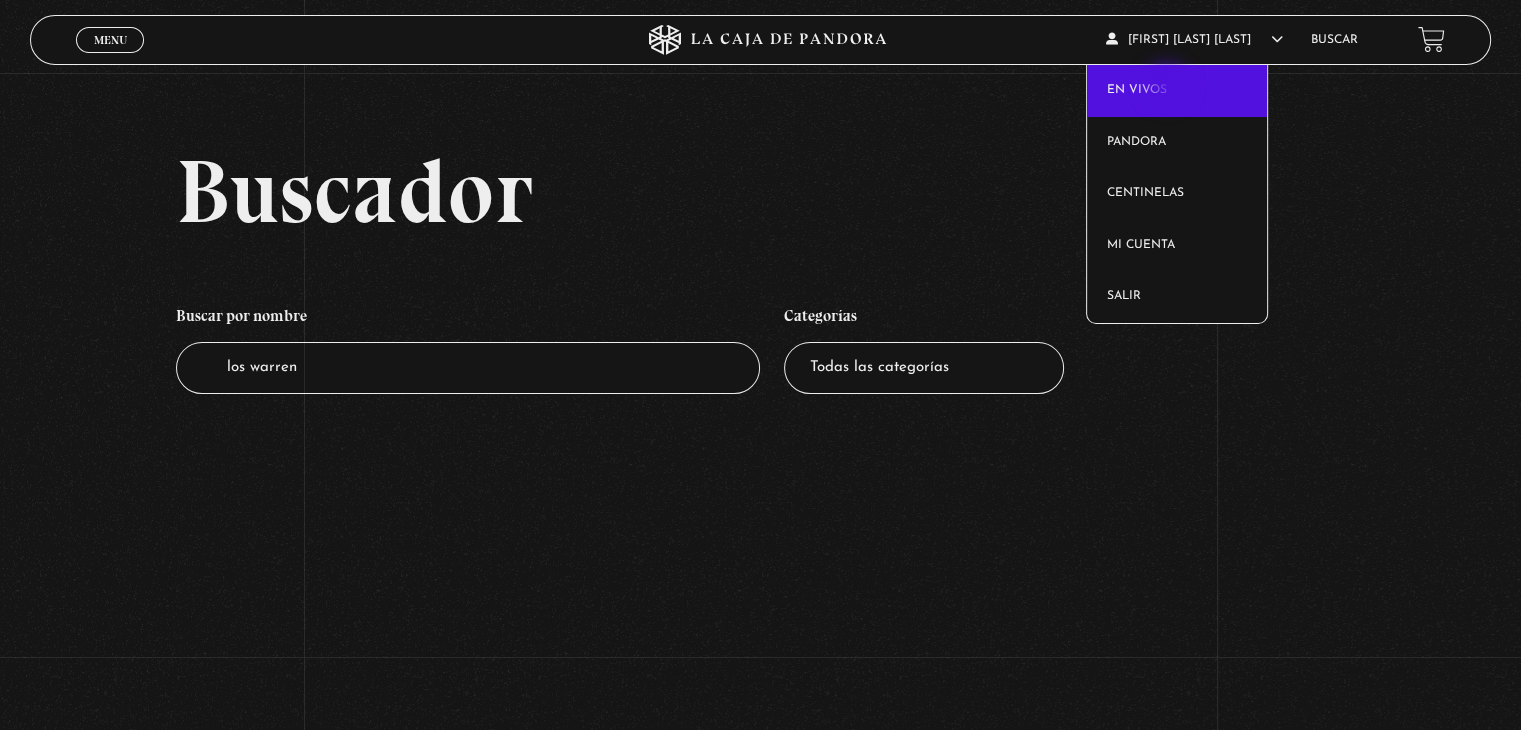 click on "En vivos" at bounding box center (1177, 91) 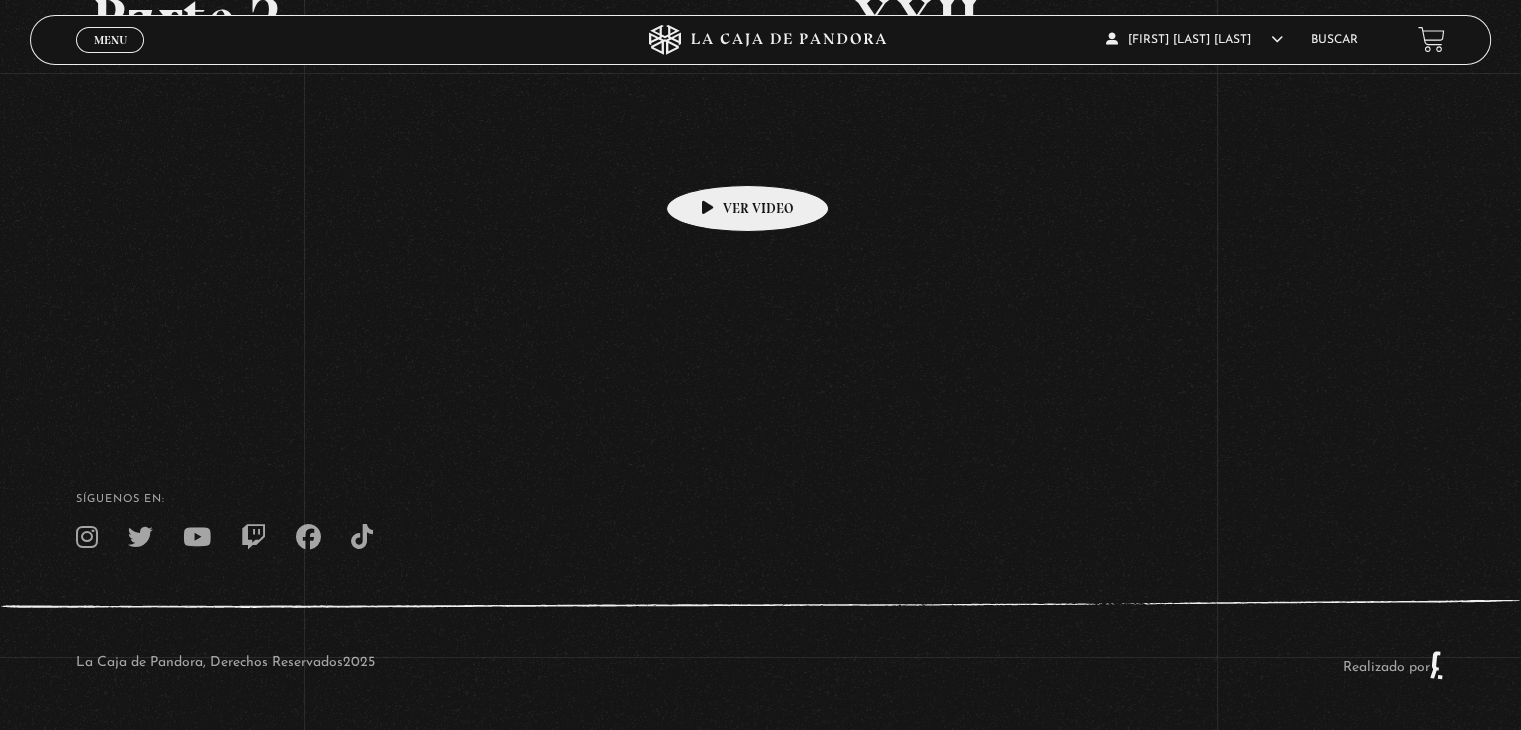 scroll, scrollTop: 0, scrollLeft: 0, axis: both 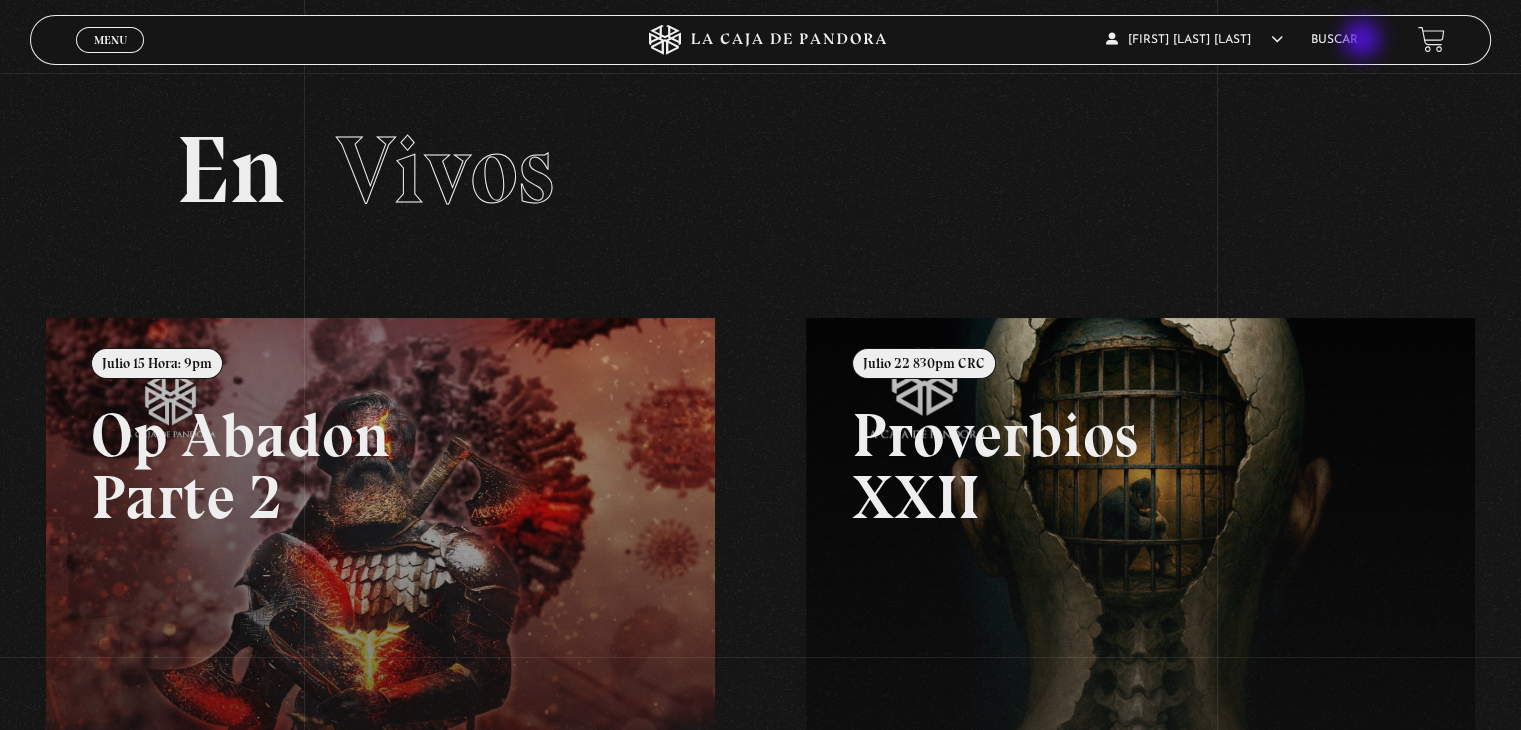 click on "Buscar" at bounding box center [1334, 40] 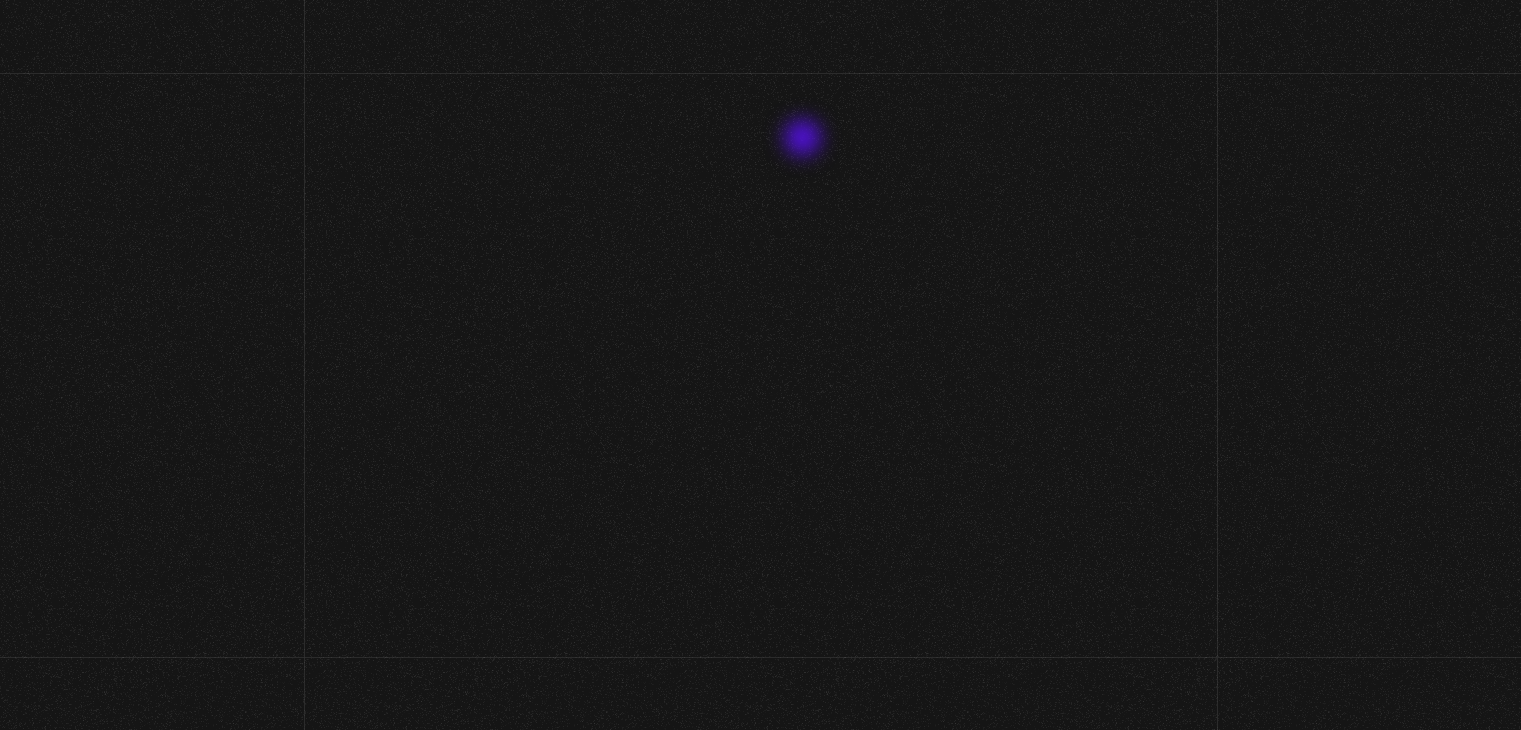scroll, scrollTop: 0, scrollLeft: 0, axis: both 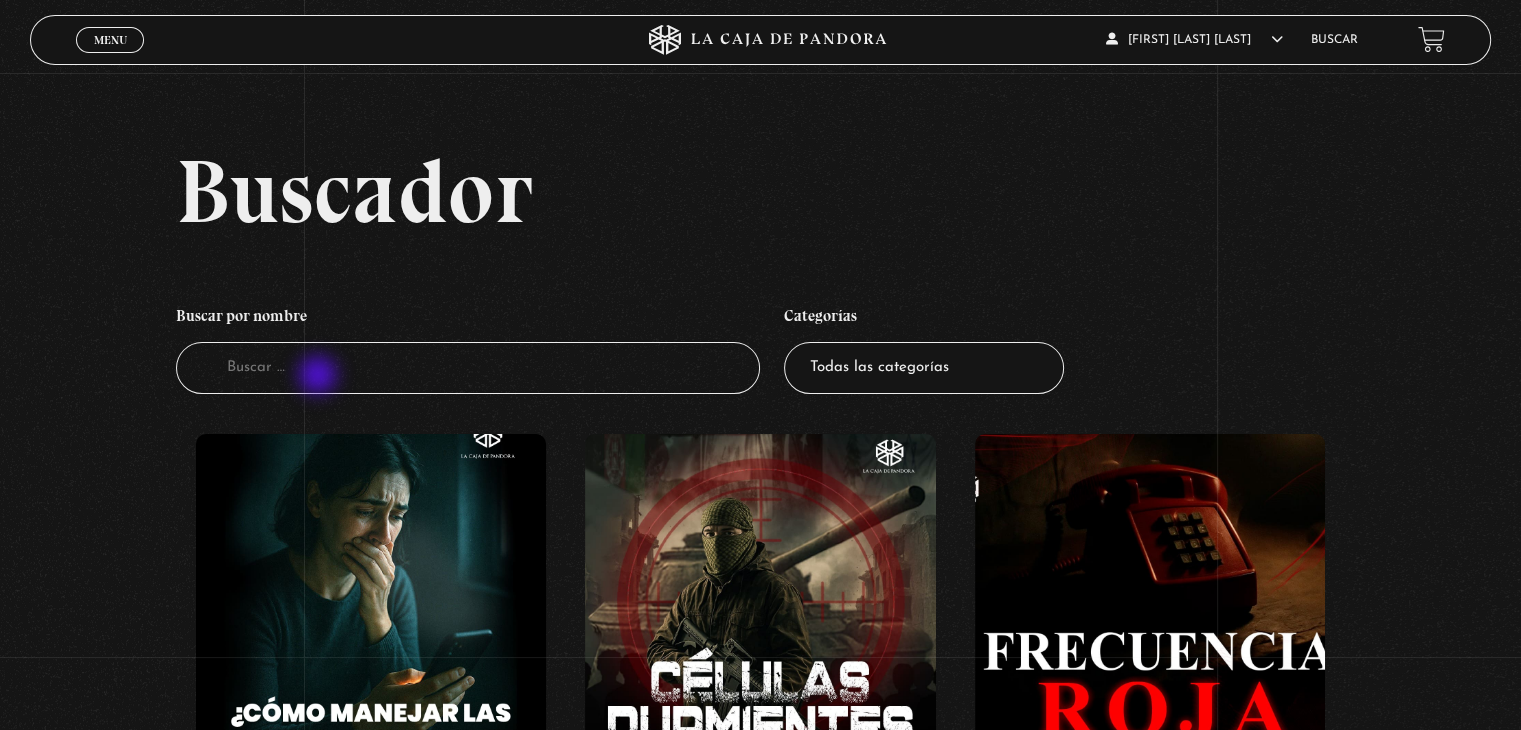 click on "Buscador" at bounding box center (468, 368) 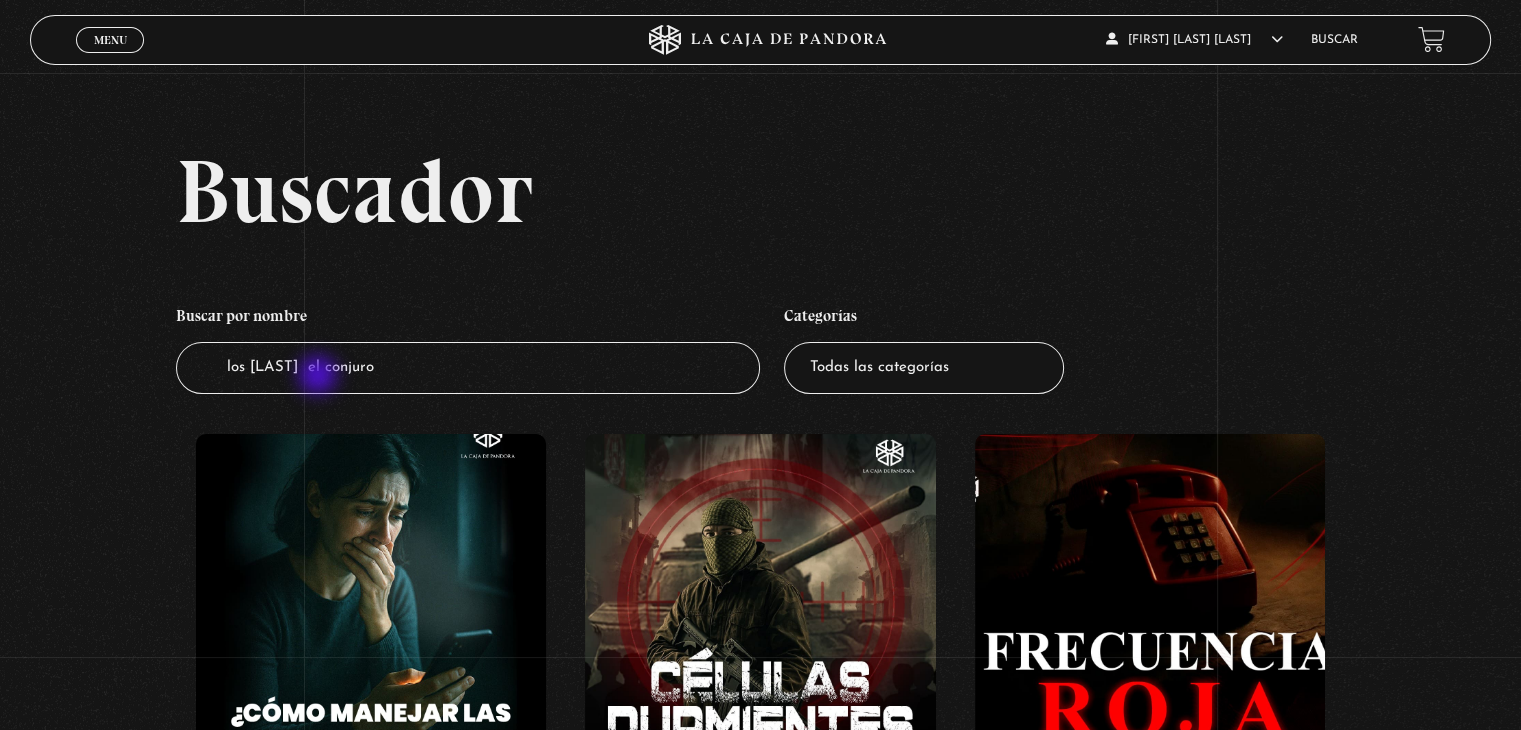 type on "los warren  el conjuro" 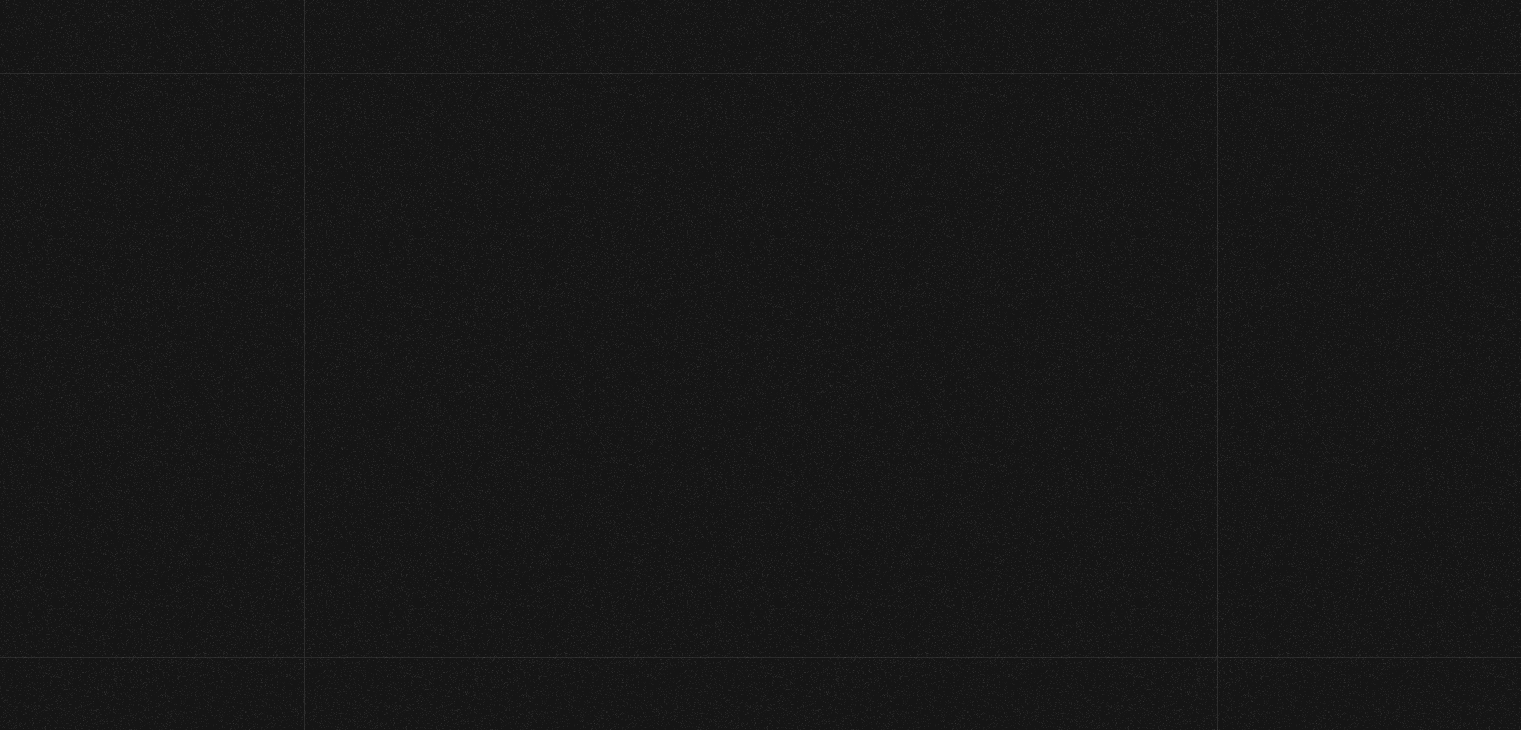 scroll, scrollTop: 0, scrollLeft: 0, axis: both 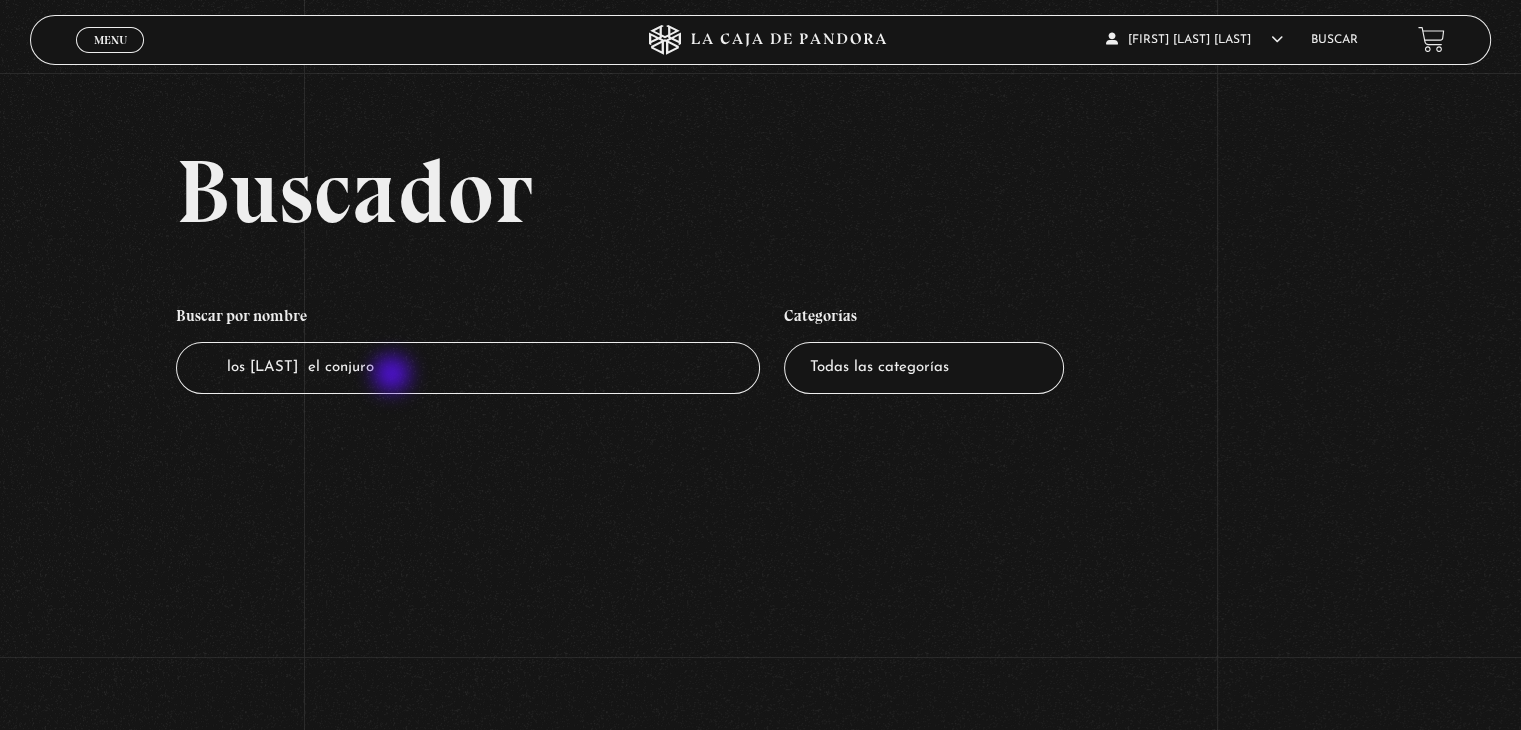 click on "los warren  el conjuro" at bounding box center [468, 368] 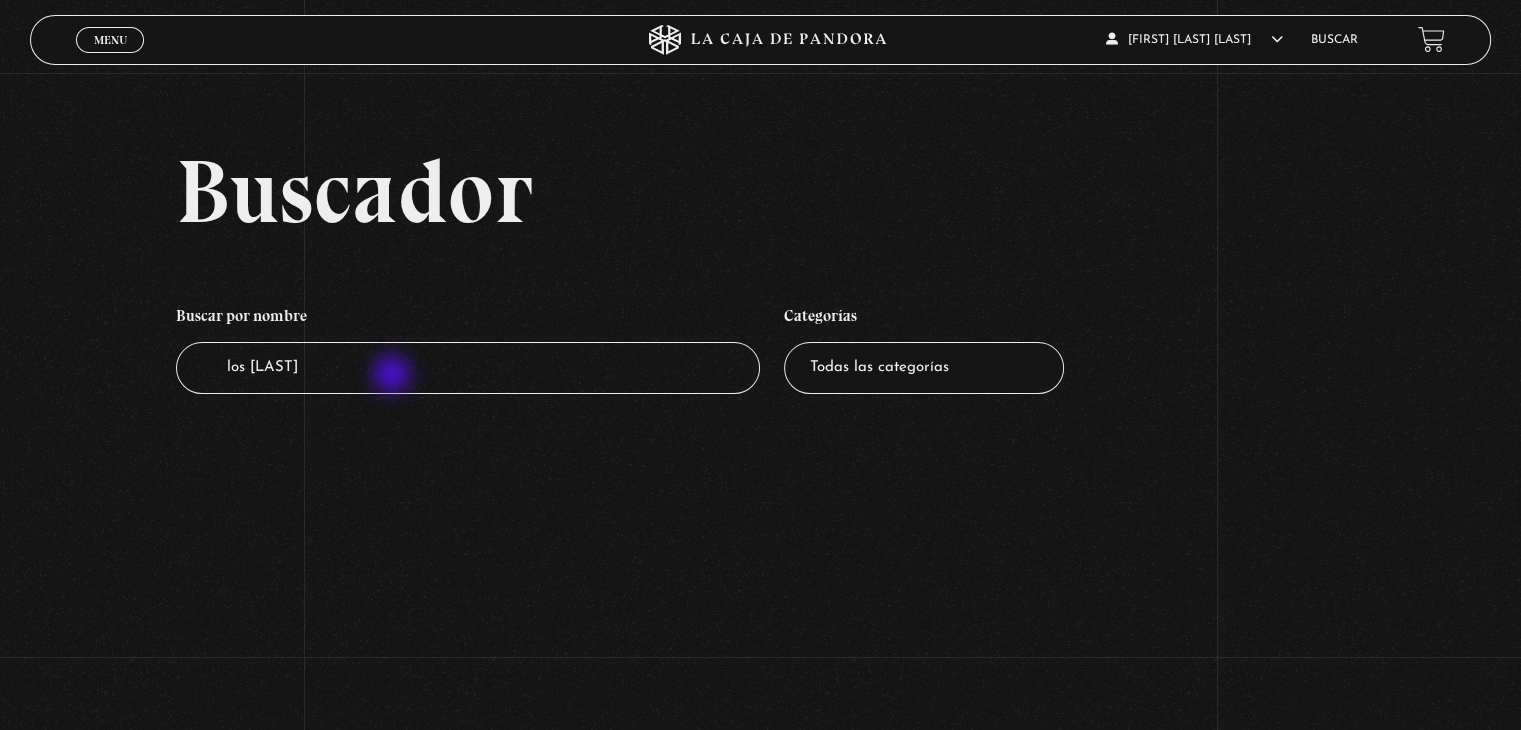 type on "[LAST] [LAST]" 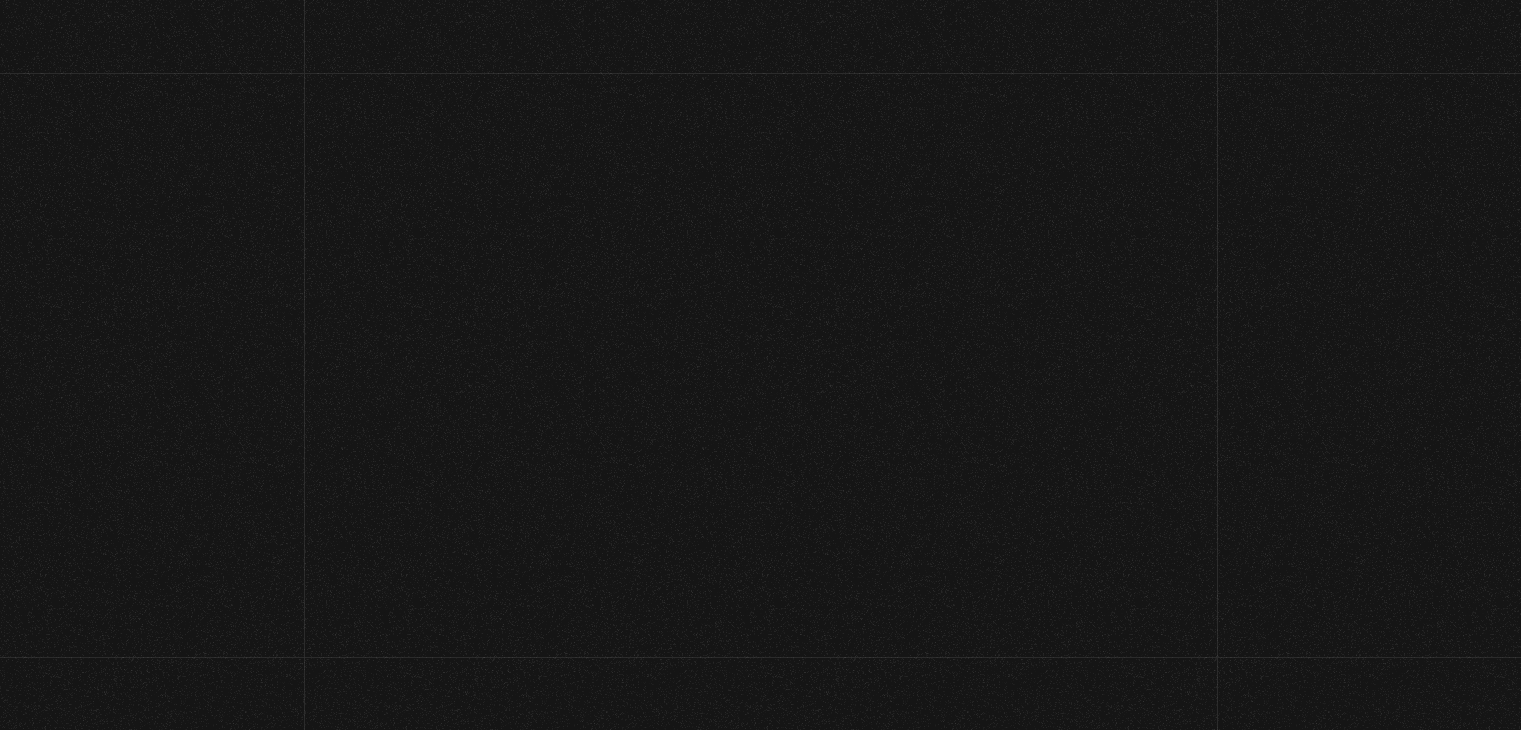 scroll, scrollTop: 0, scrollLeft: 0, axis: both 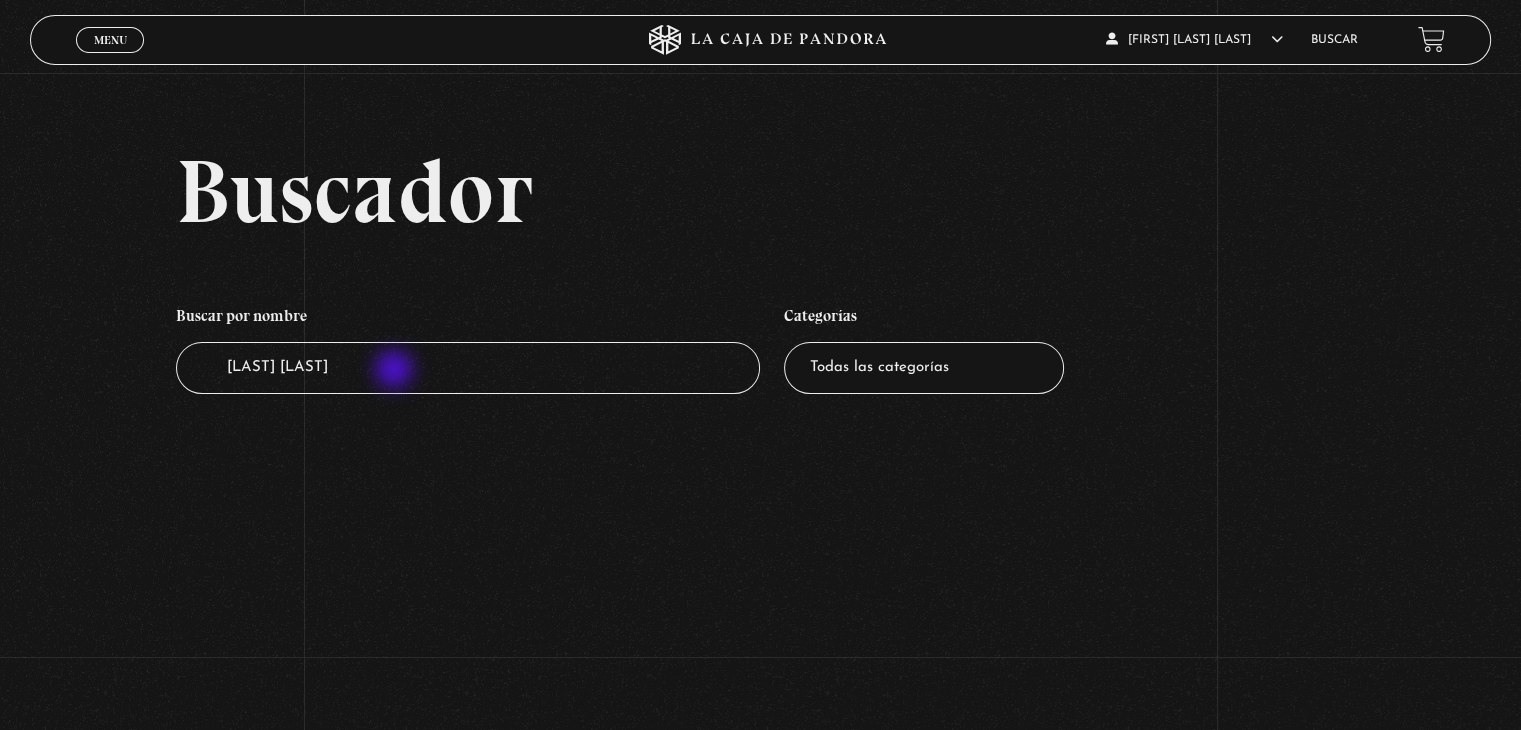 click on "los worren" at bounding box center [468, 368] 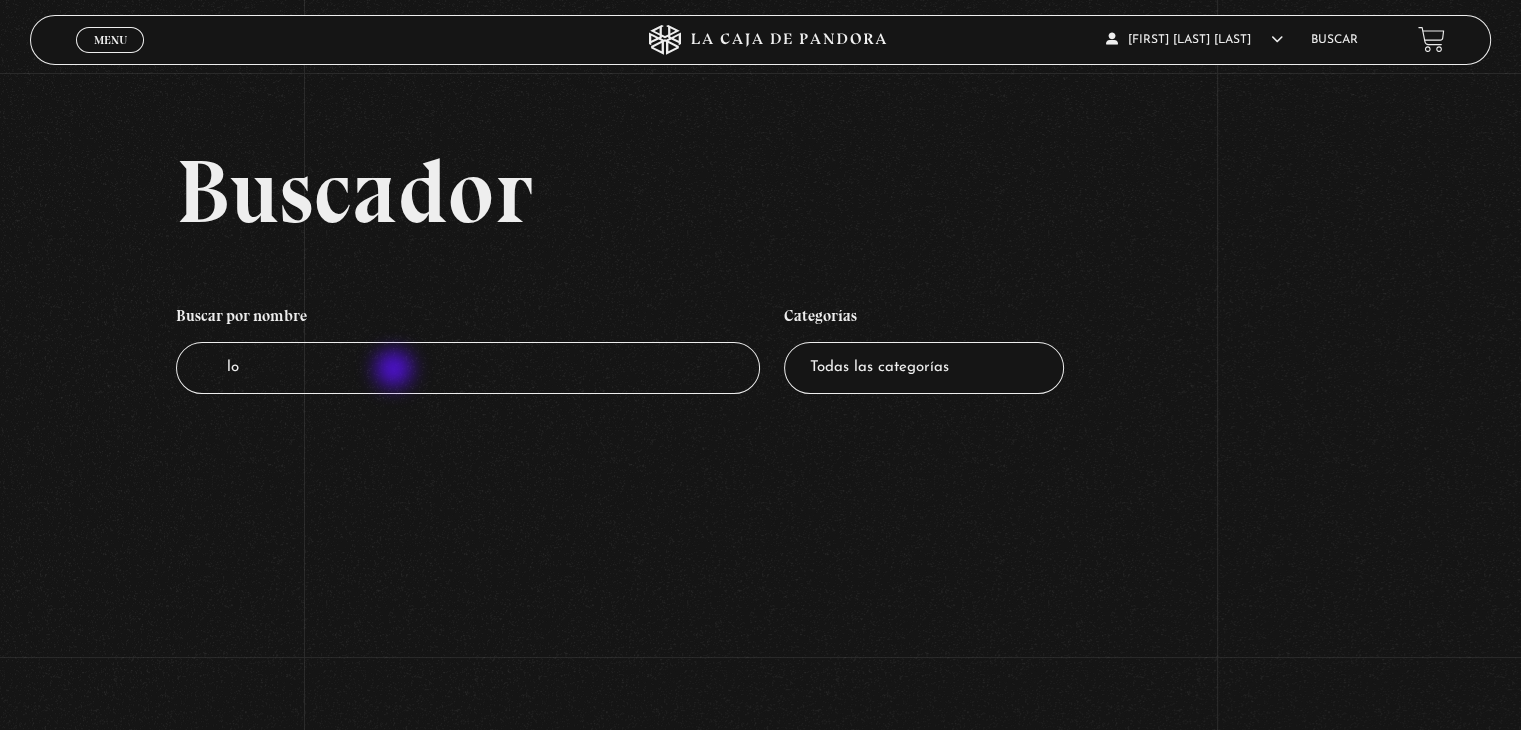 type on "l" 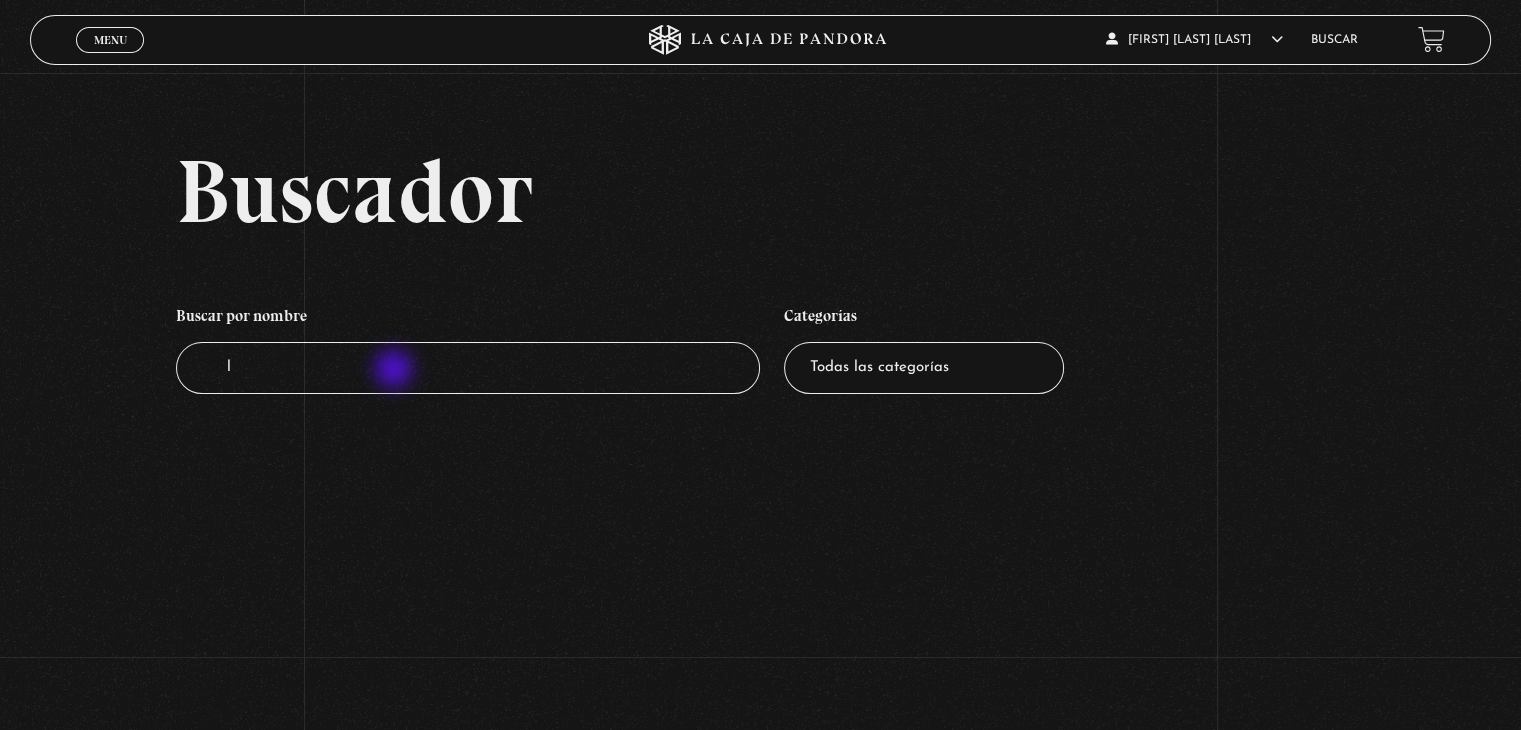 type 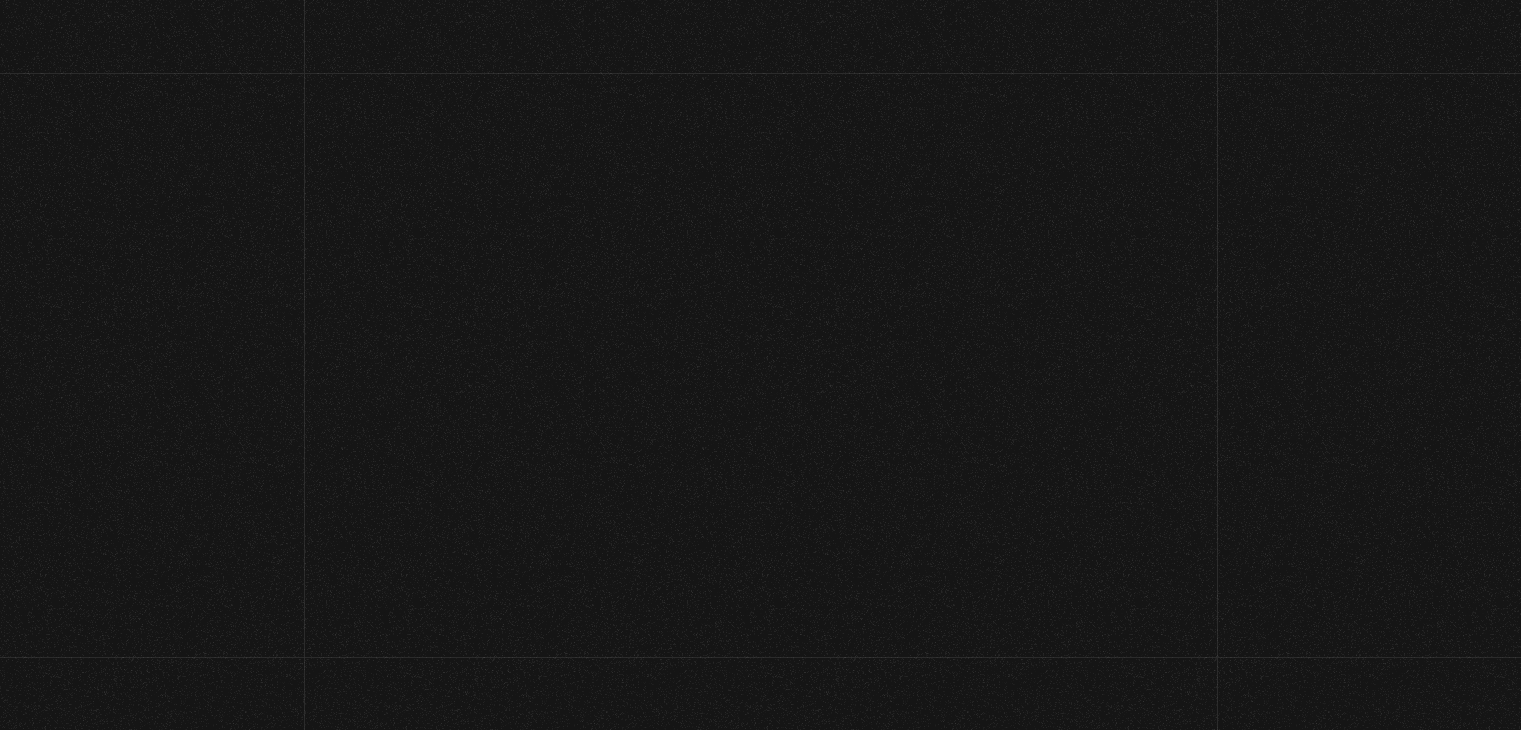 scroll, scrollTop: 0, scrollLeft: 0, axis: both 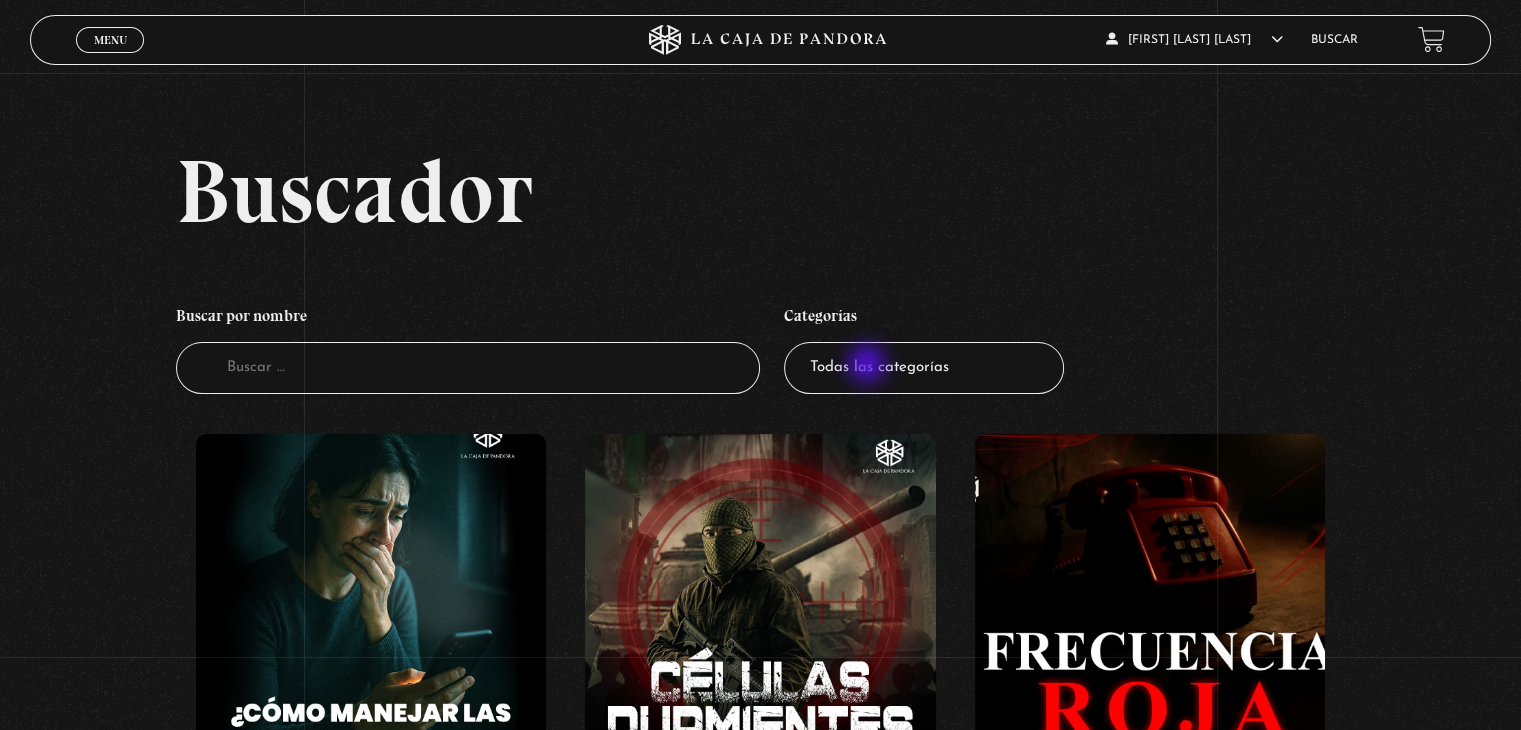 click on "Todas las categorías
11:11 Humanitario  (1)
Amo los Lunes  (2)
Análisis de series y películas  (22)
Asesinos Seriales  (2)
Centinelas  (113)
Charlas  (8)
Entrevistas  (7)
Hacktivismo  (5)
Mercado  (1)
Mundo Espiritual  (20)
Nuevo Orden Mundial NWO  (80)
Pandora Bio  (24)
Pandora Prepper  (23)
Pandora Tour  (3)
Paranormal  (11)
Pastelería  (1)
Peligros en la web  (4)
Regulares  (1)
Teorías de Conspiración  (7)" at bounding box center (924, 368) 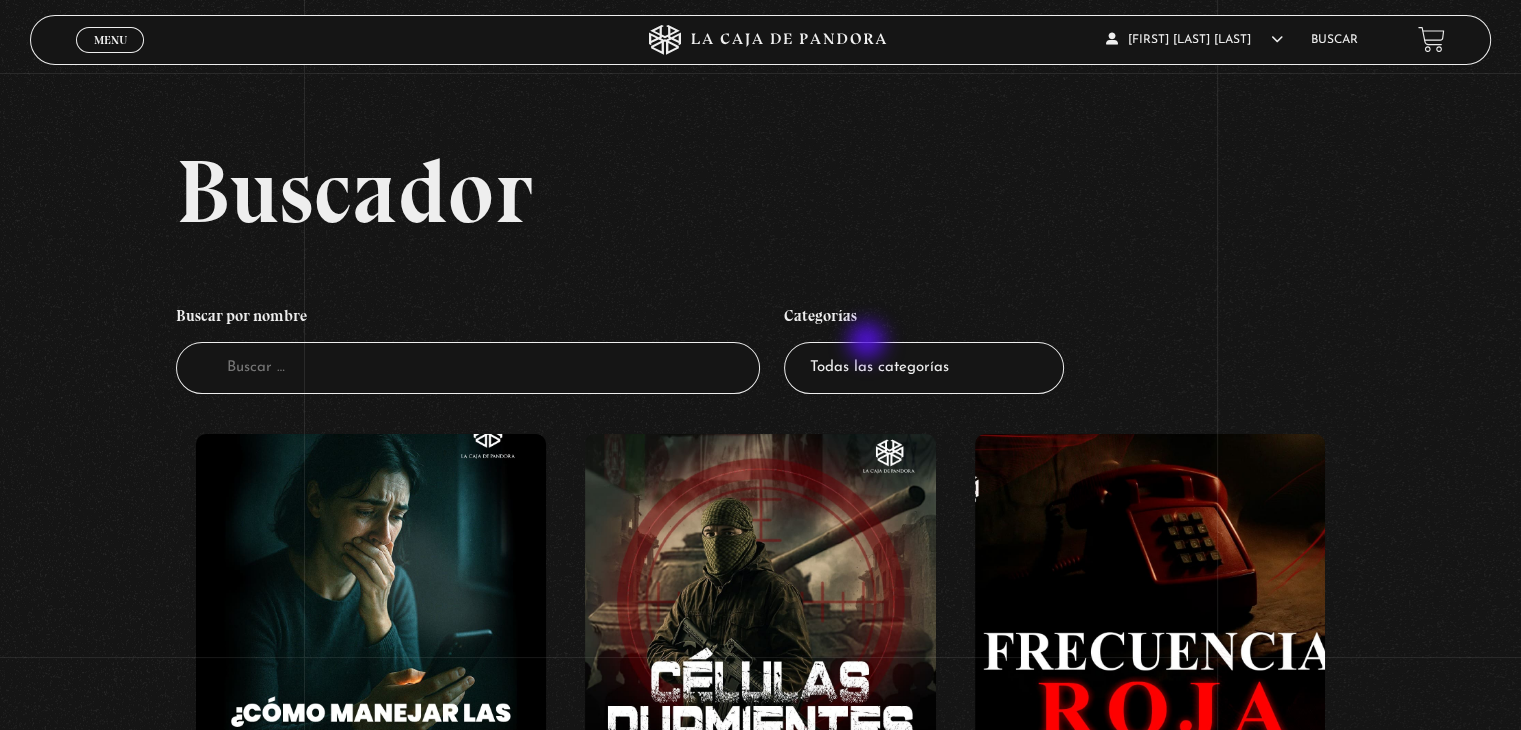 click on "Todas las categorías
11:11 Humanitario  (1)
Amo los Lunes  (2)
Análisis de series y películas  (22)
Asesinos Seriales  (2)
Centinelas  (113)
Charlas  (8)
Entrevistas  (7)
Hacktivismo  (5)
Mercado  (1)
Mundo Espiritual  (20)
Nuevo Orden Mundial NWO  (80)
Pandora Bio  (24)
Pandora Prepper  (23)
Pandora Tour  (3)
Paranormal  (11)
Pastelería  (1)
Peligros en la web  (4)
Regulares  (1)
Teorías de Conspiración  (7)" at bounding box center (924, 368) 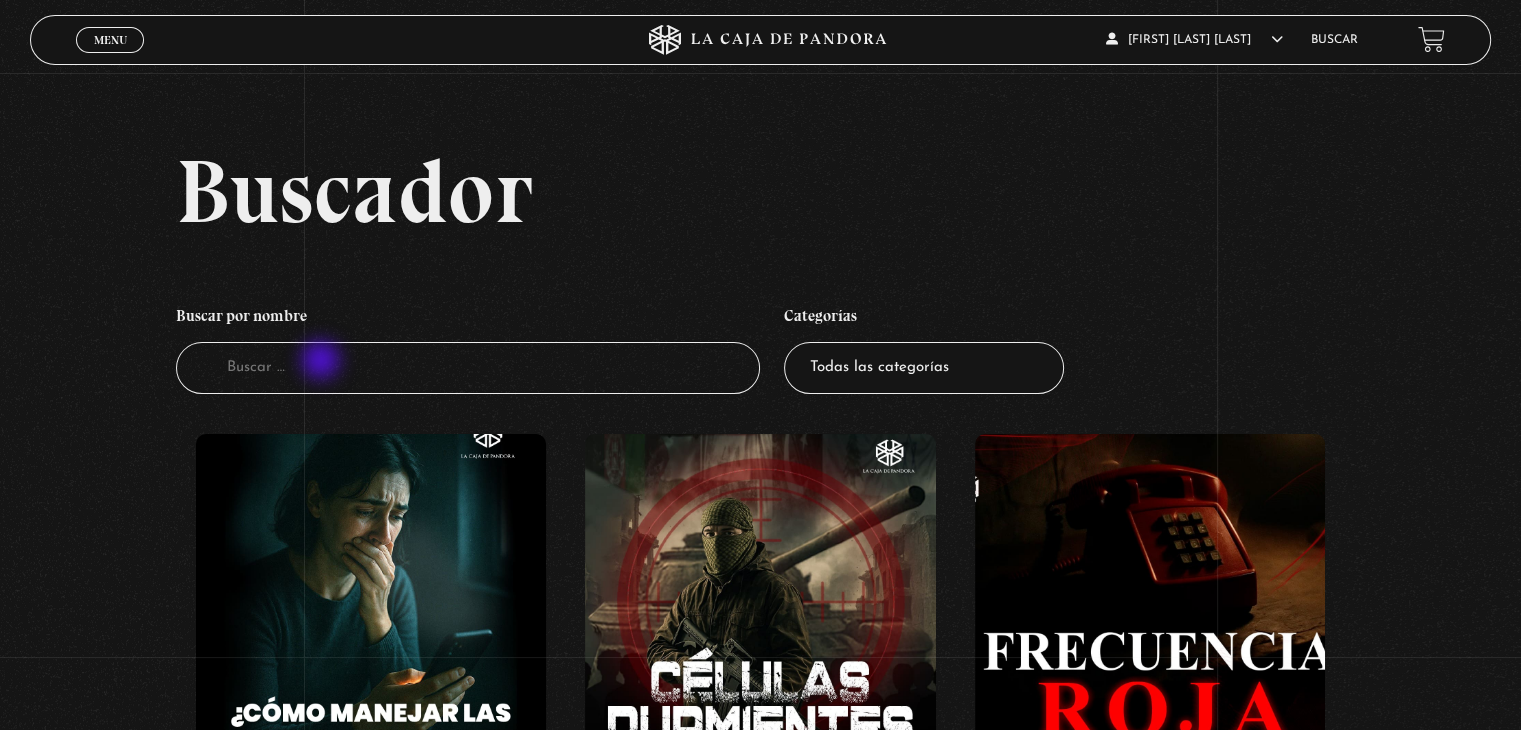 click on "Buscador" at bounding box center (468, 368) 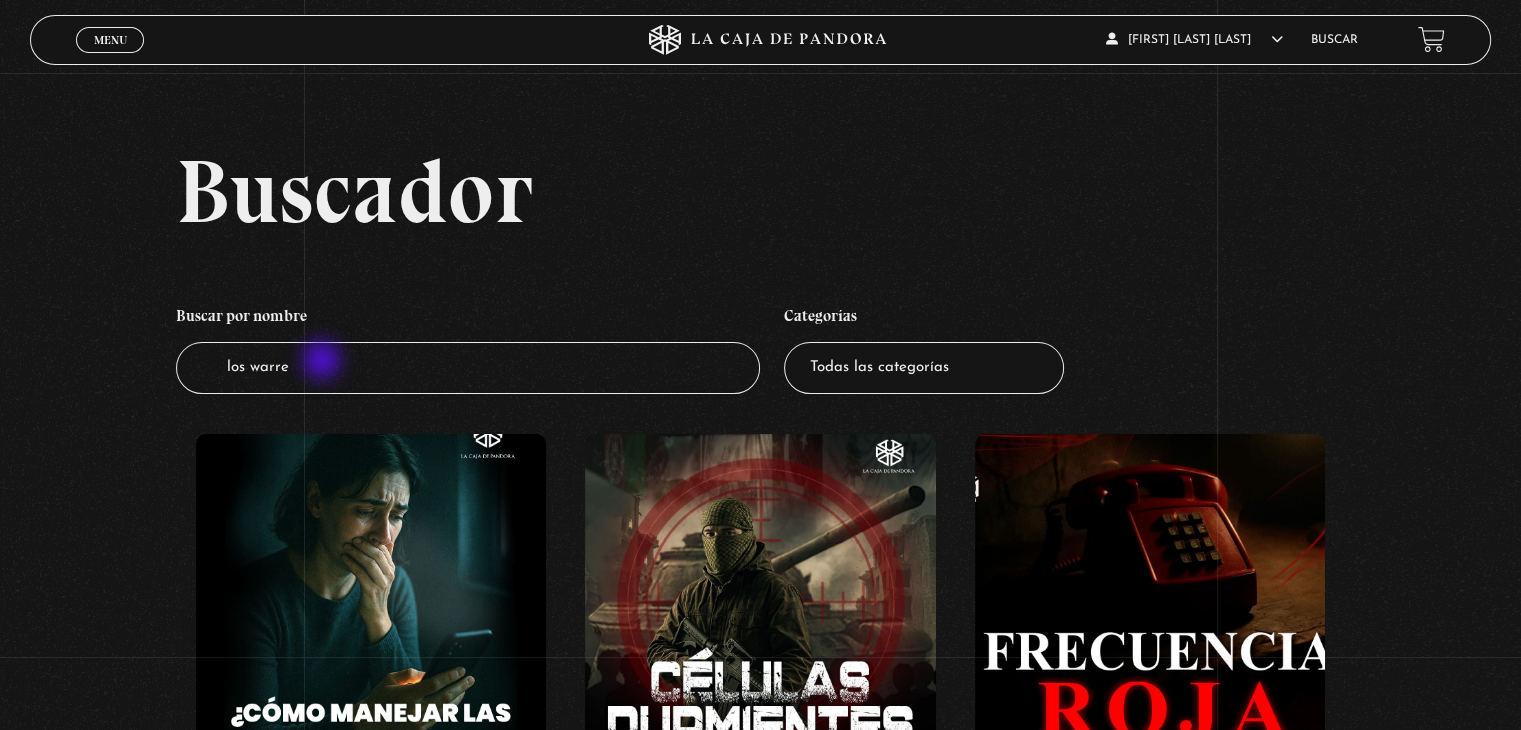 type on "los warren" 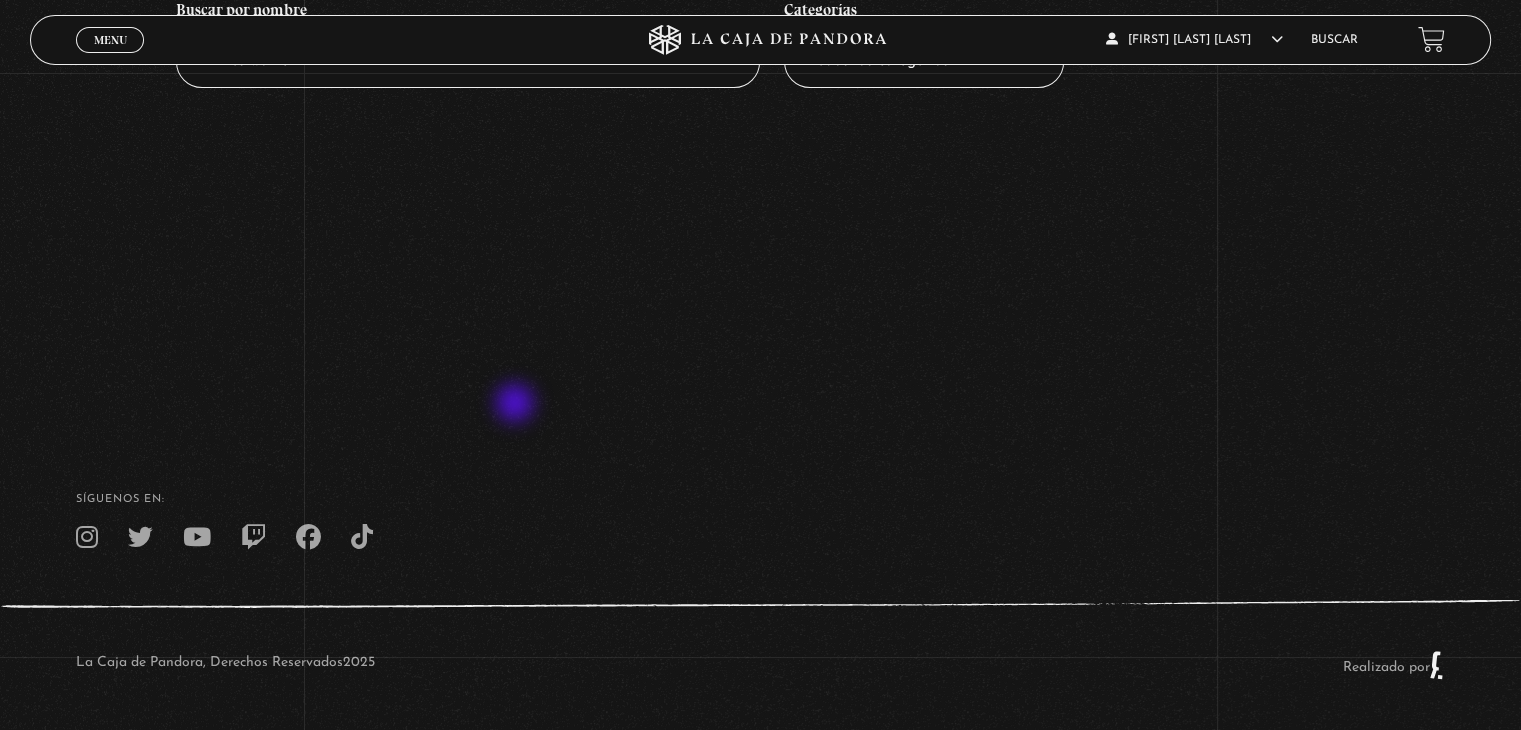 scroll, scrollTop: 0, scrollLeft: 0, axis: both 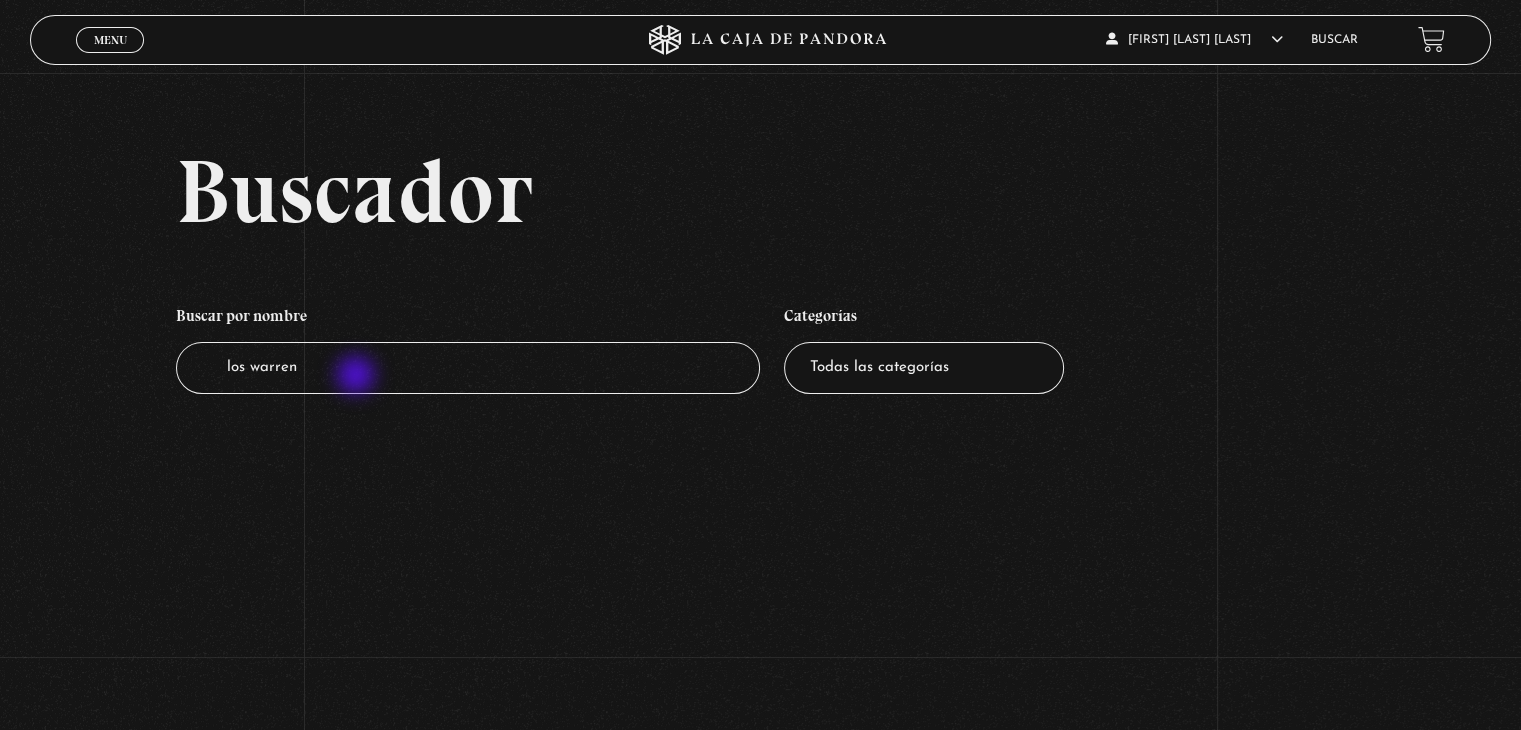 click on "los warren" at bounding box center [468, 368] 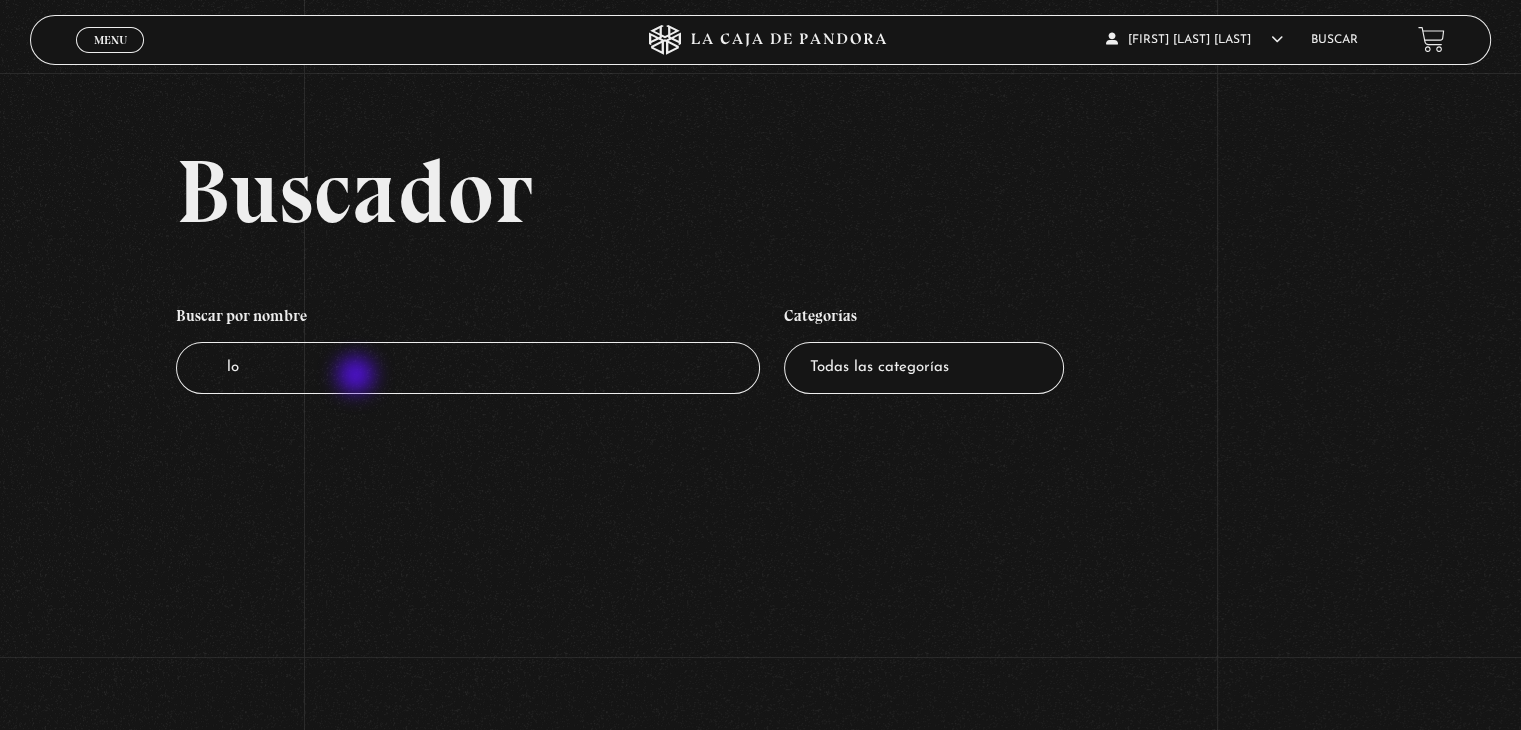 type on "l" 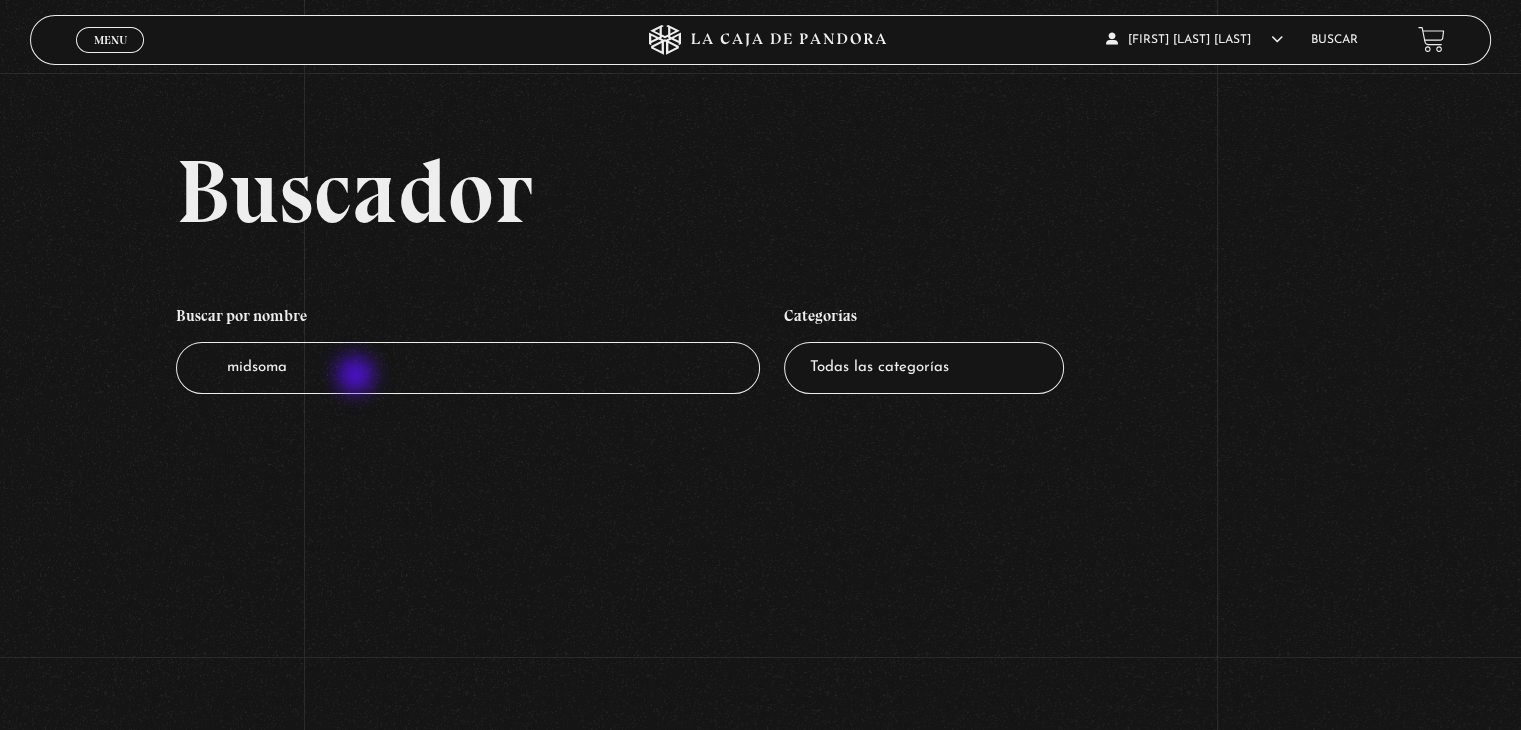type on "midsomar" 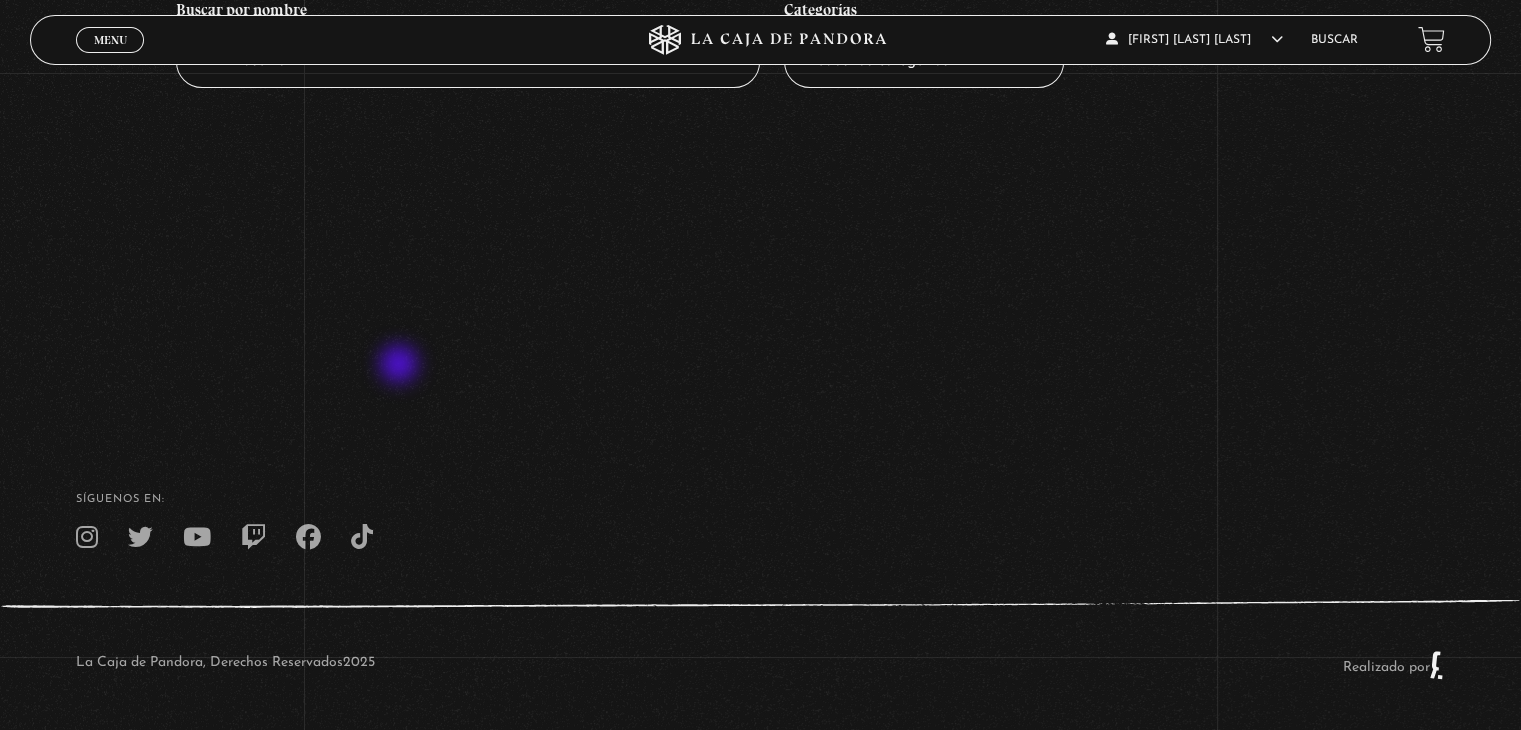 scroll, scrollTop: 0, scrollLeft: 0, axis: both 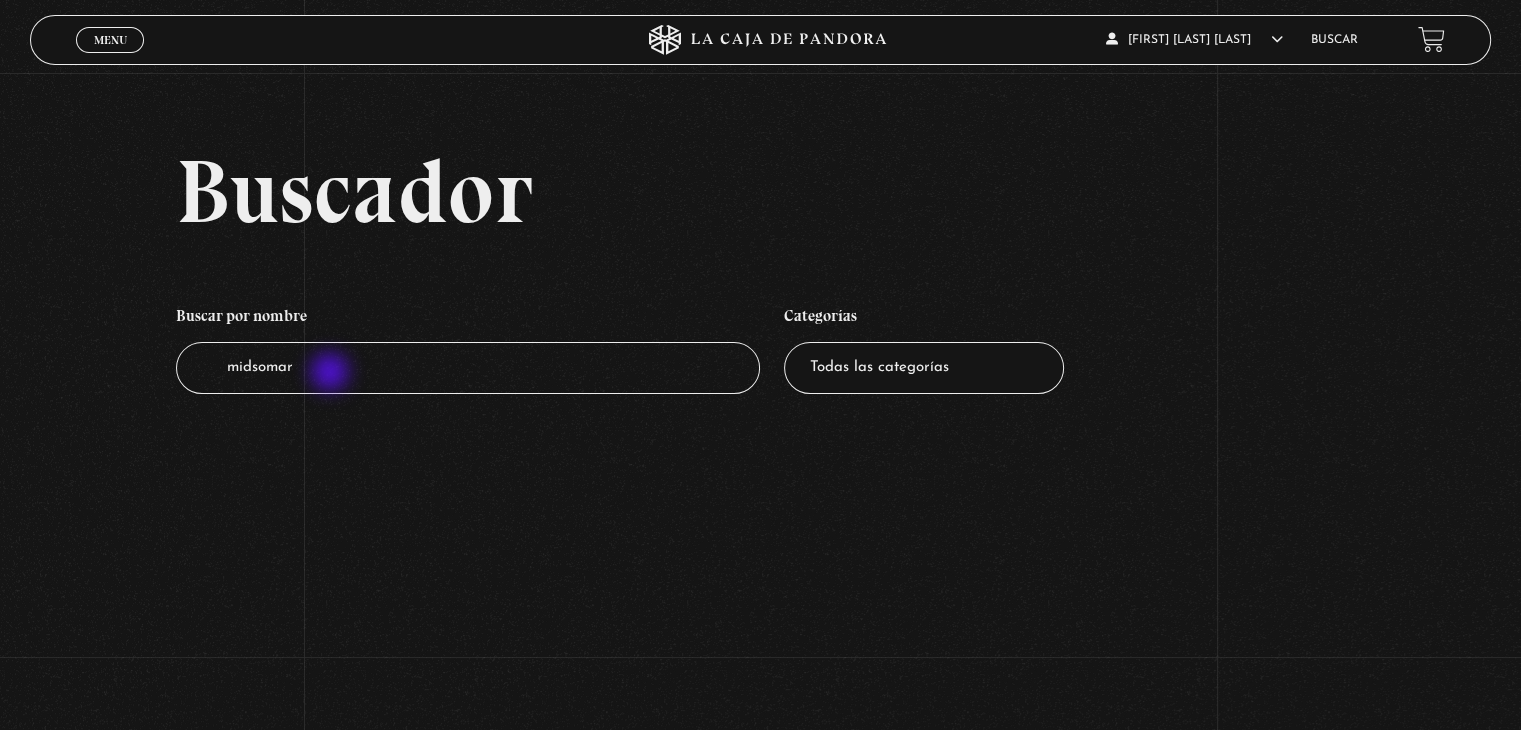 click on "midsomar" at bounding box center (468, 368) 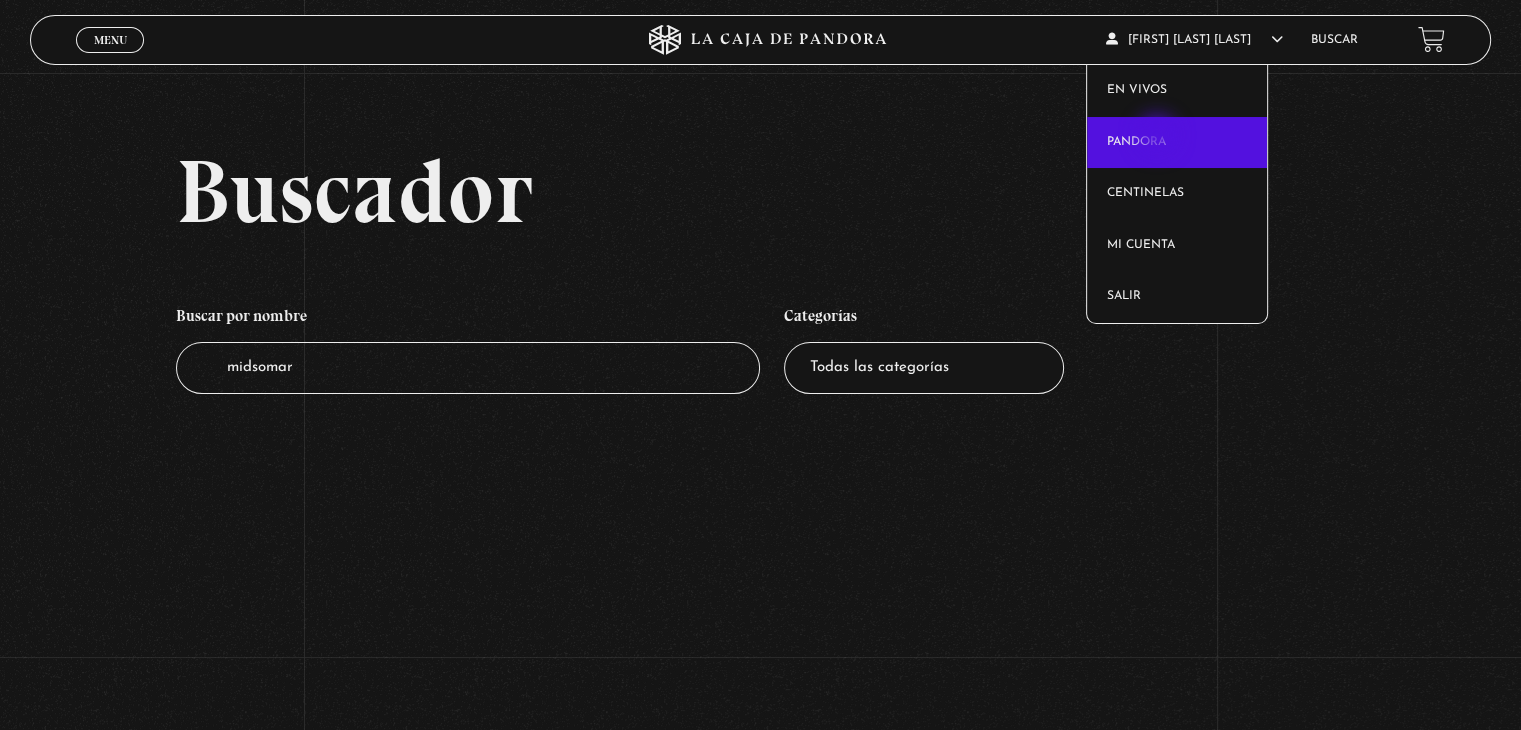 click on "Pandora" at bounding box center [1177, 143] 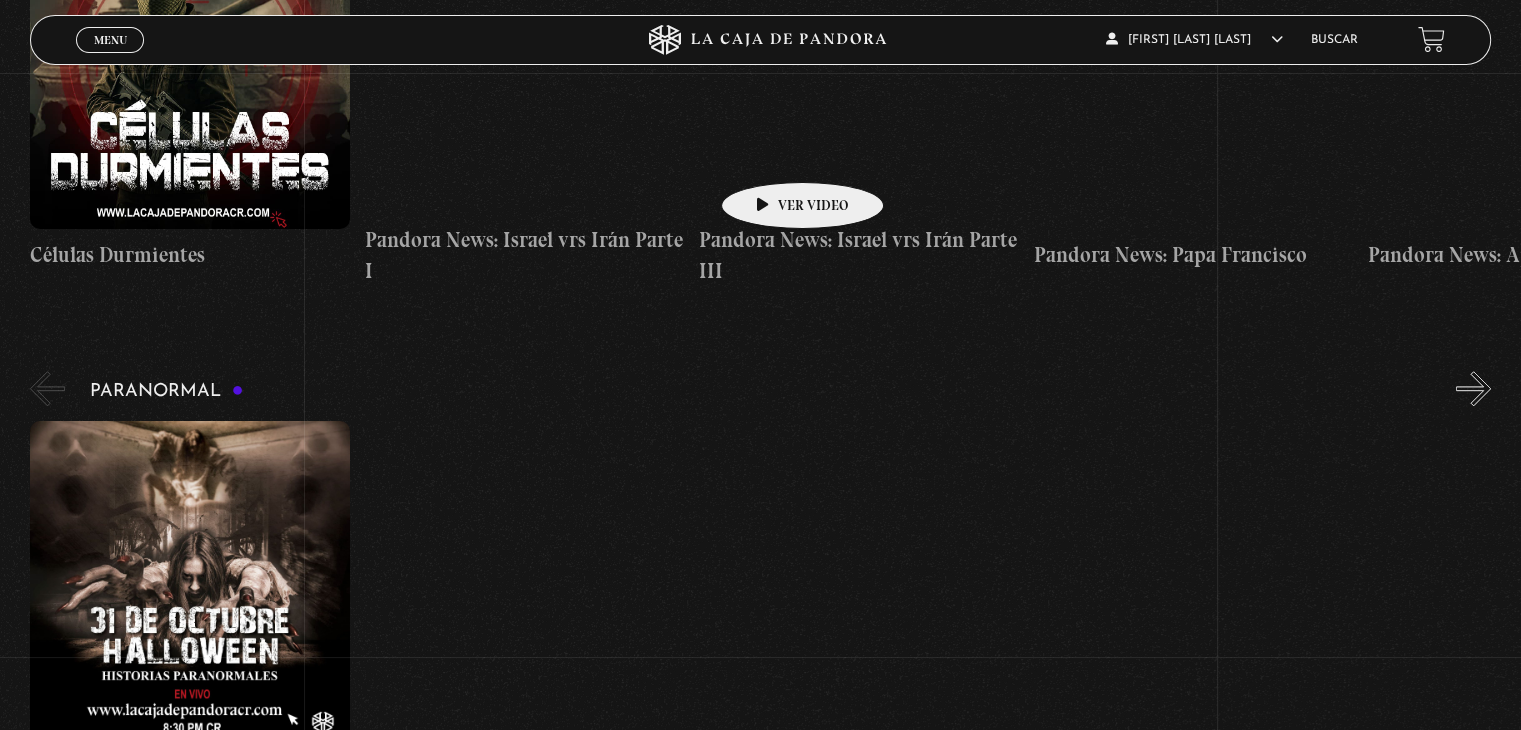 scroll, scrollTop: 2000, scrollLeft: 0, axis: vertical 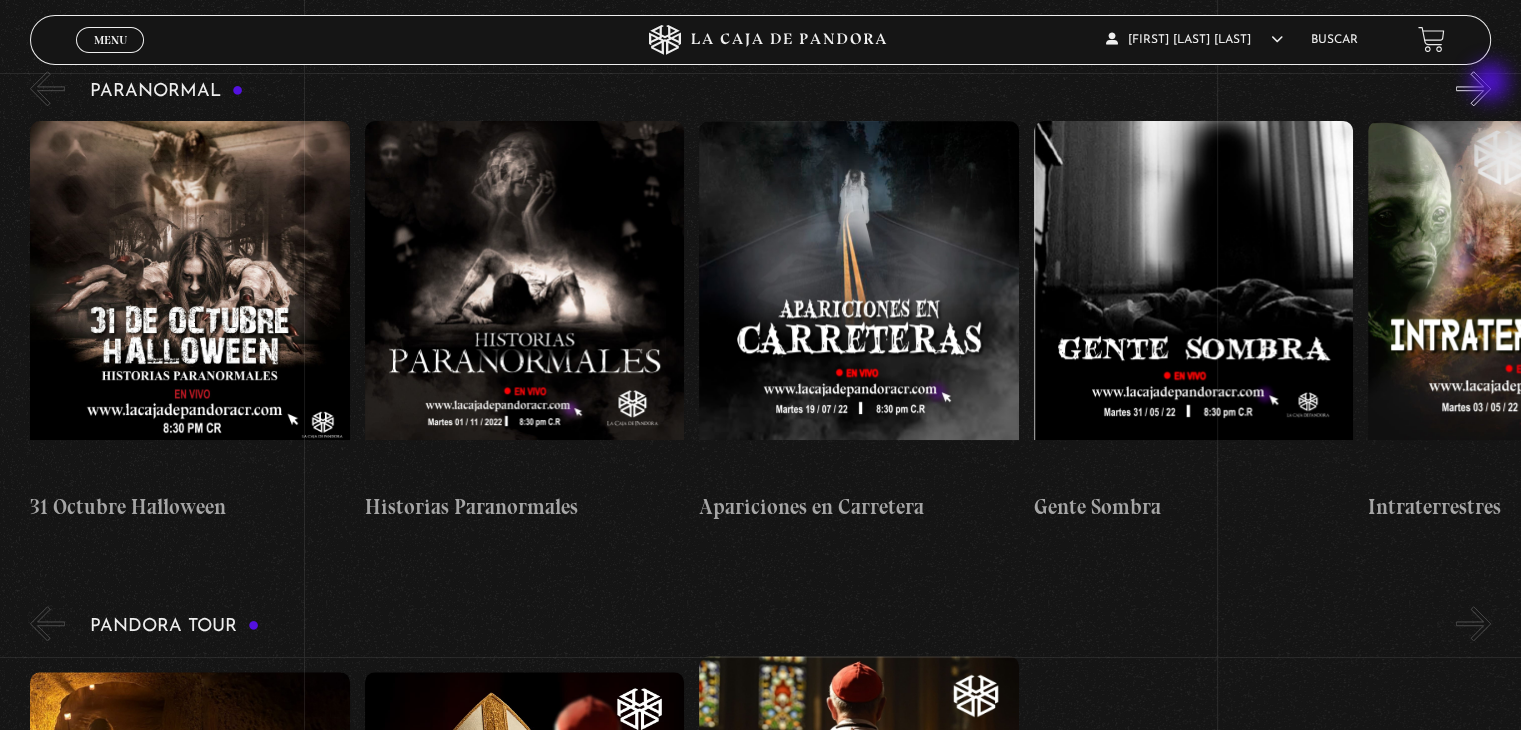 click on "»" at bounding box center [1473, 88] 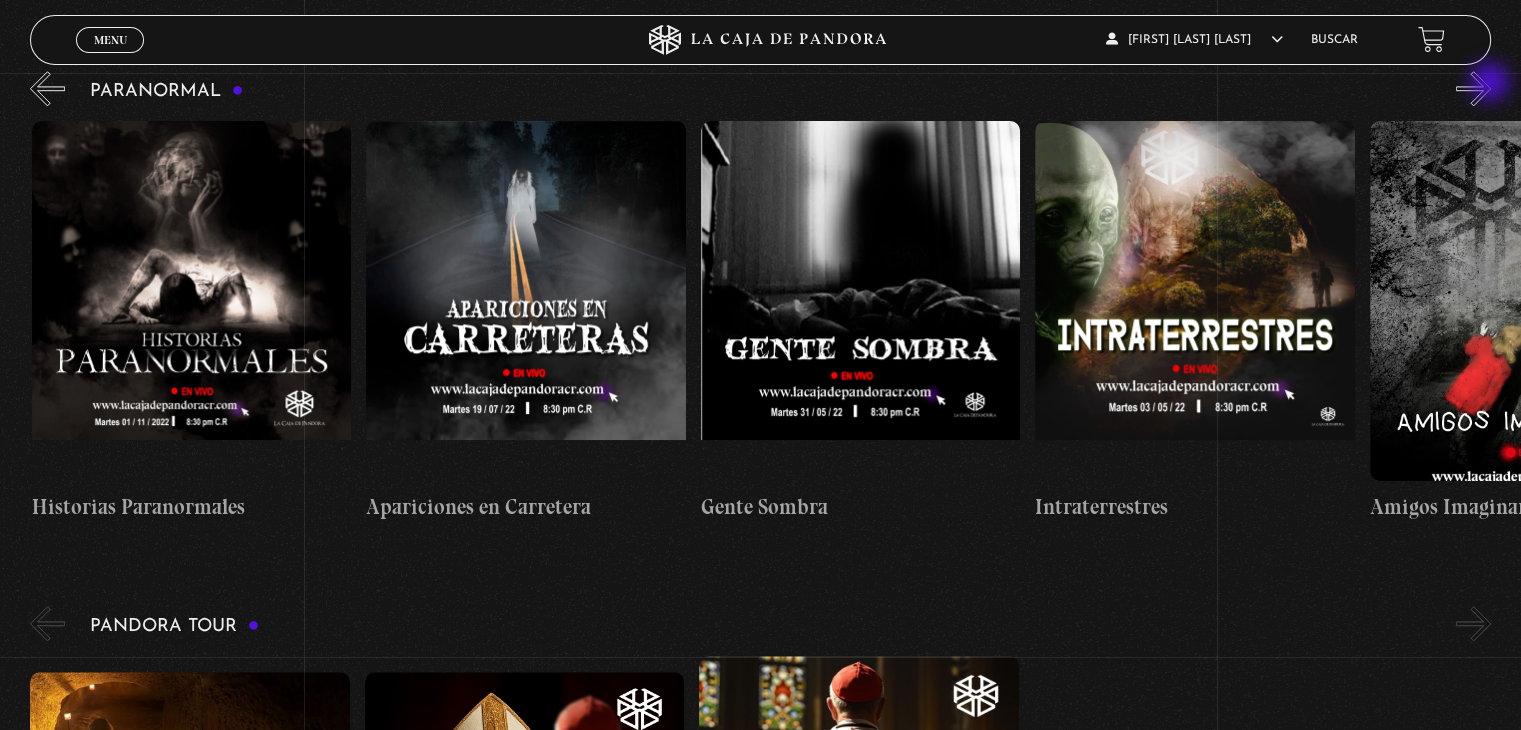 click on "»" at bounding box center (1473, 88) 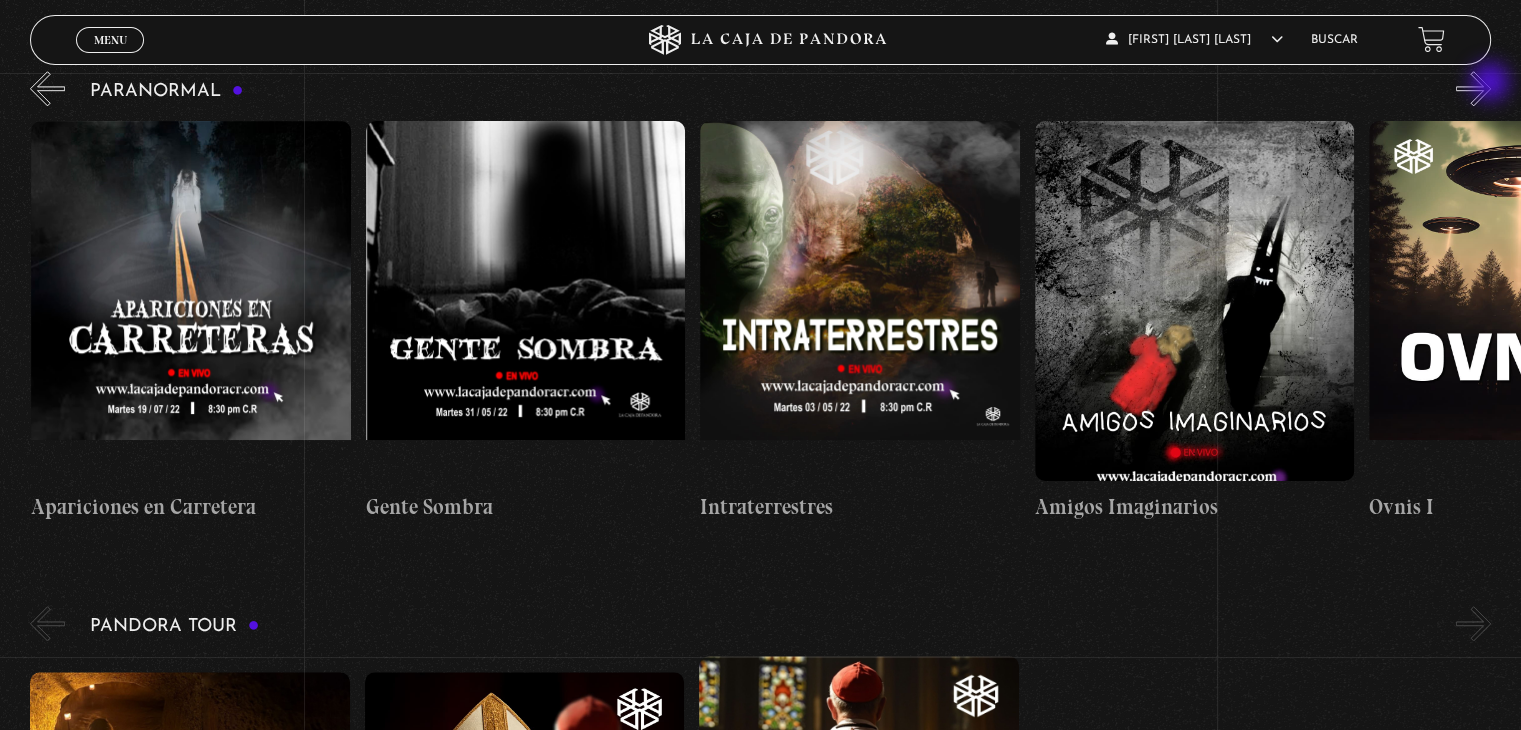 click on "»" at bounding box center [1473, 88] 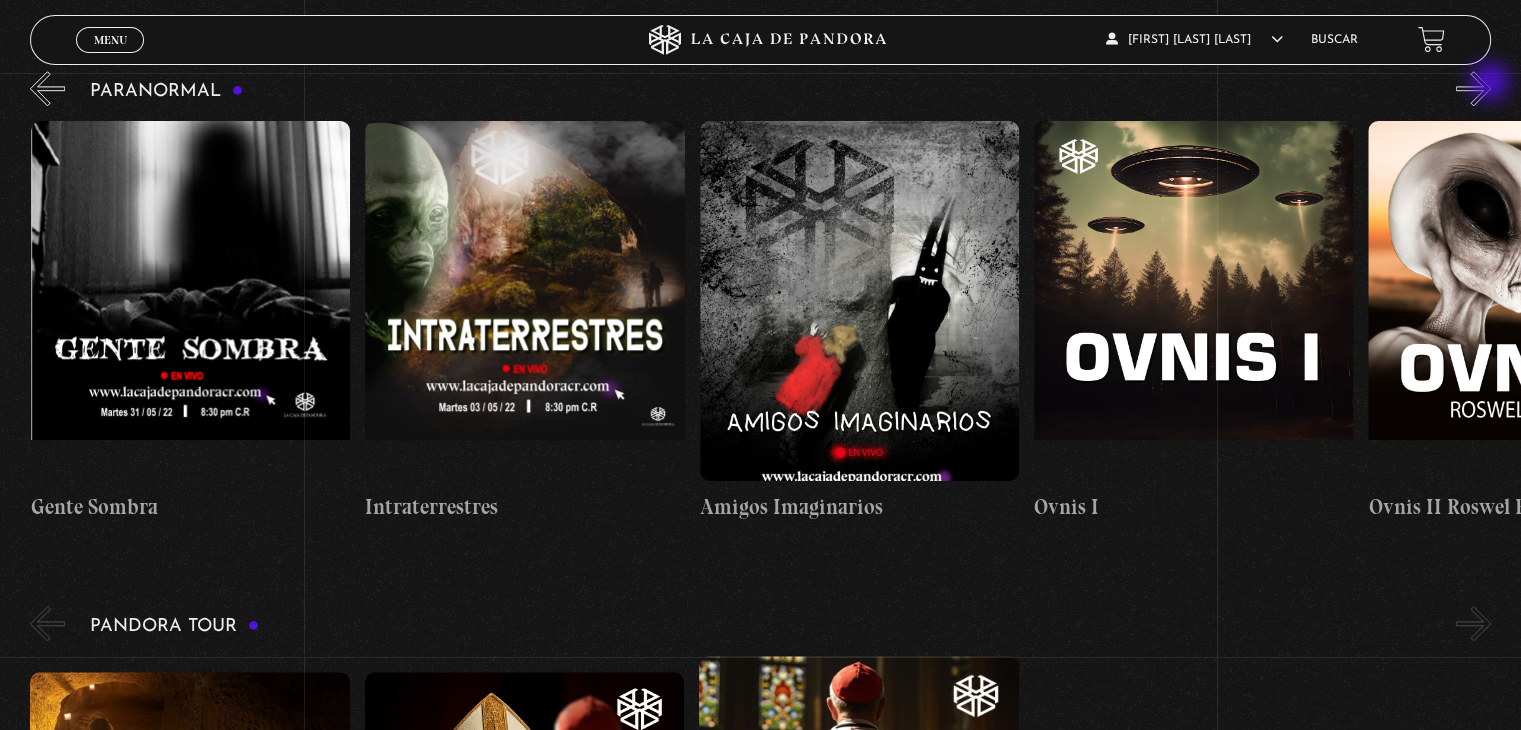 click on "»" at bounding box center [1473, 88] 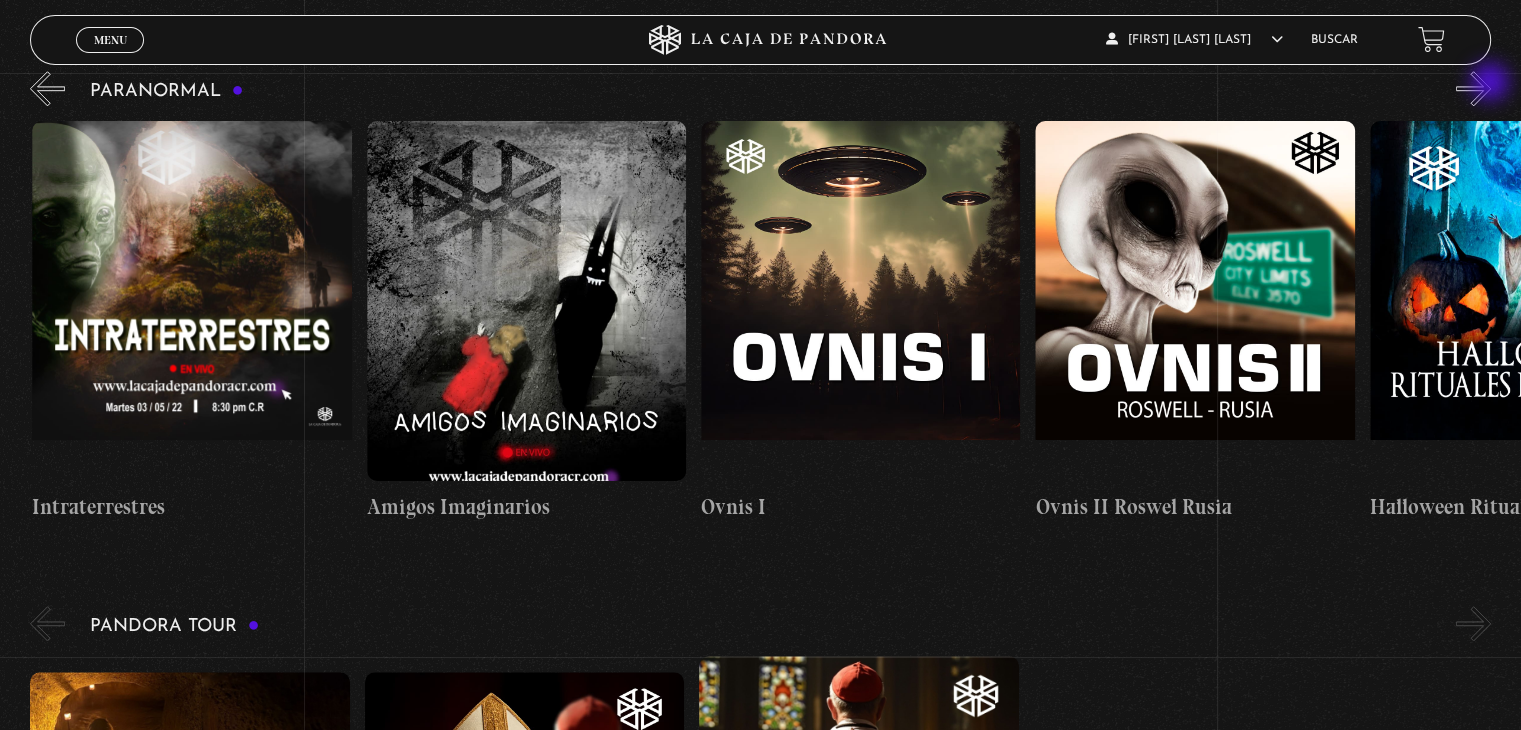 click on "»" at bounding box center (1473, 88) 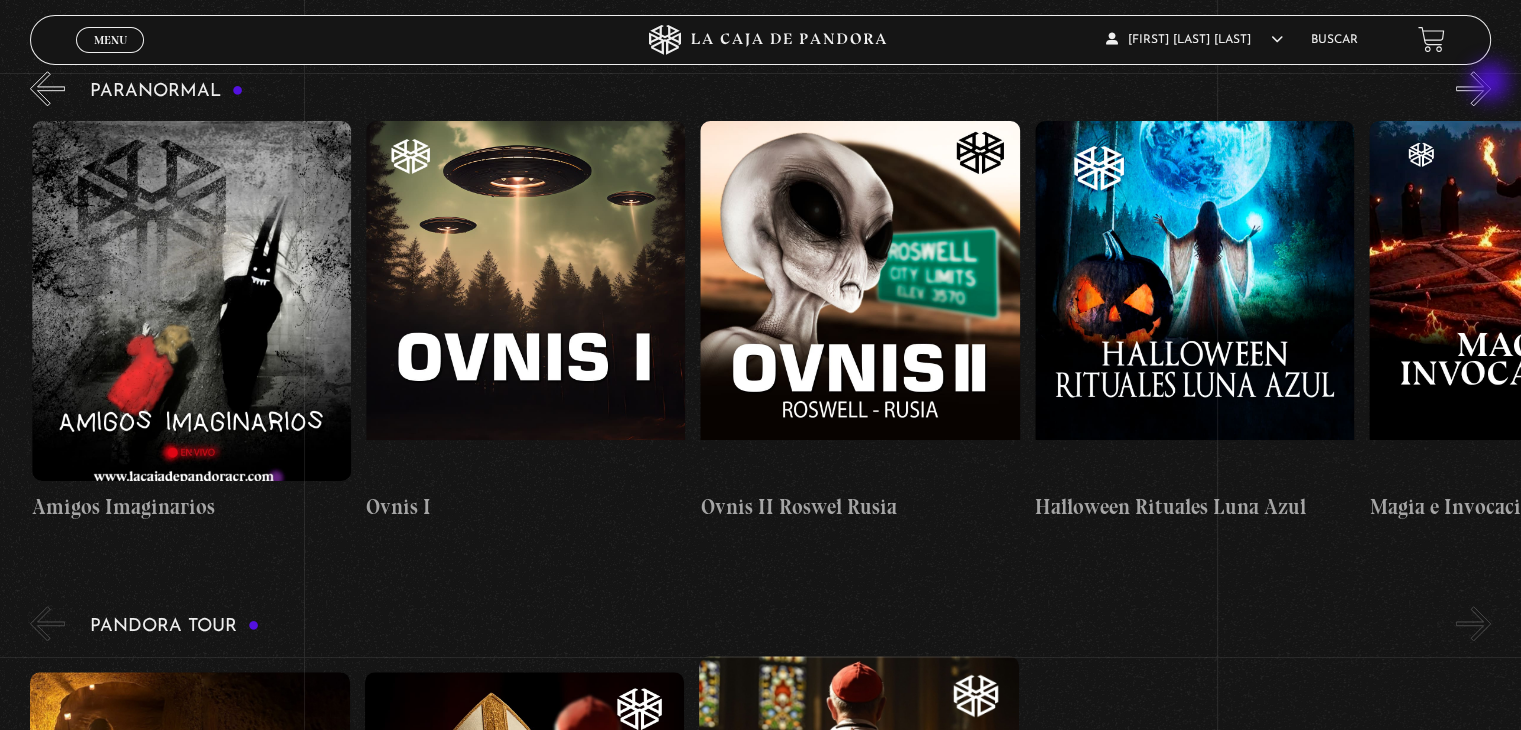 click on "»" at bounding box center (1473, 88) 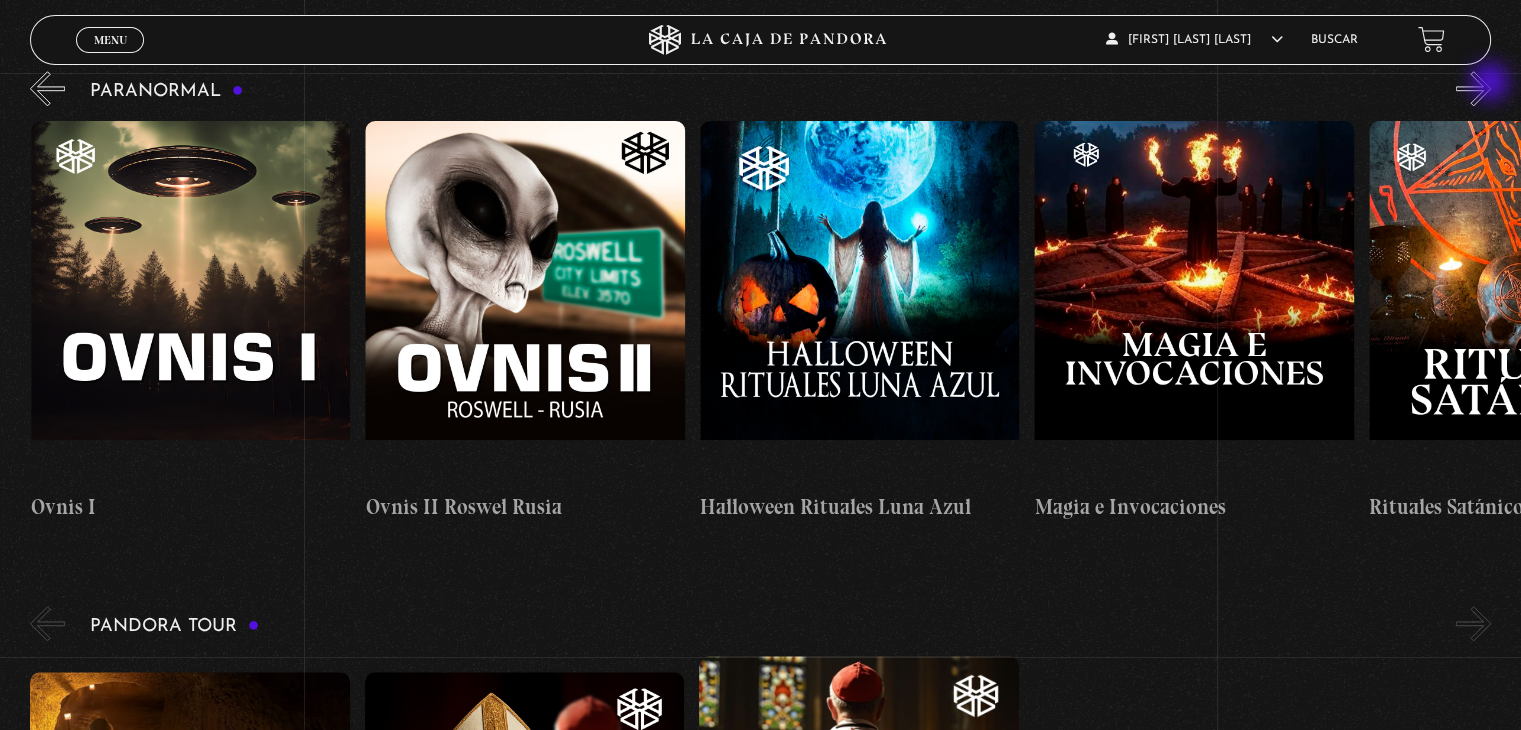 click on "»" at bounding box center (1473, 88) 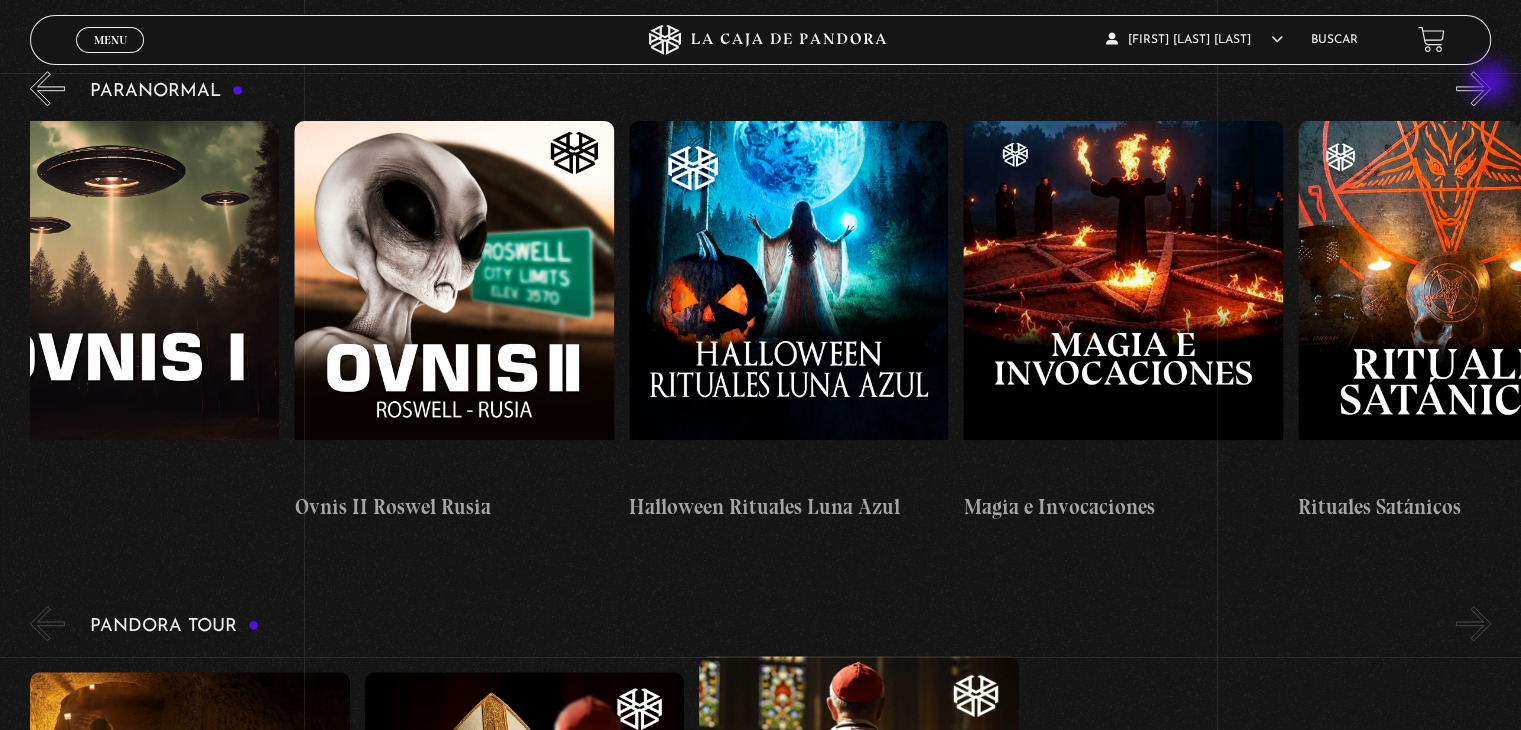 scroll, scrollTop: 0, scrollLeft: 2173, axis: horizontal 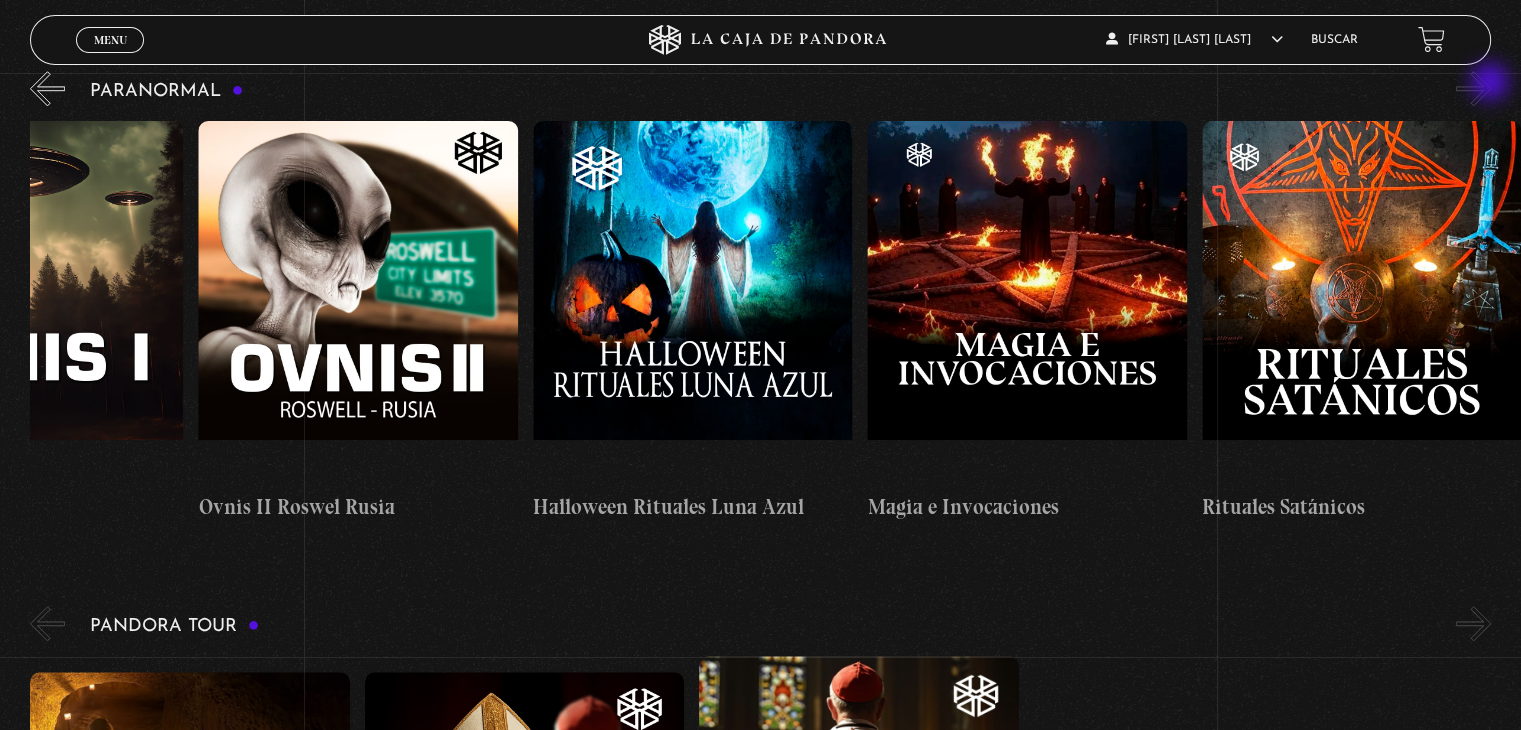 click on "»" at bounding box center [1473, 88] 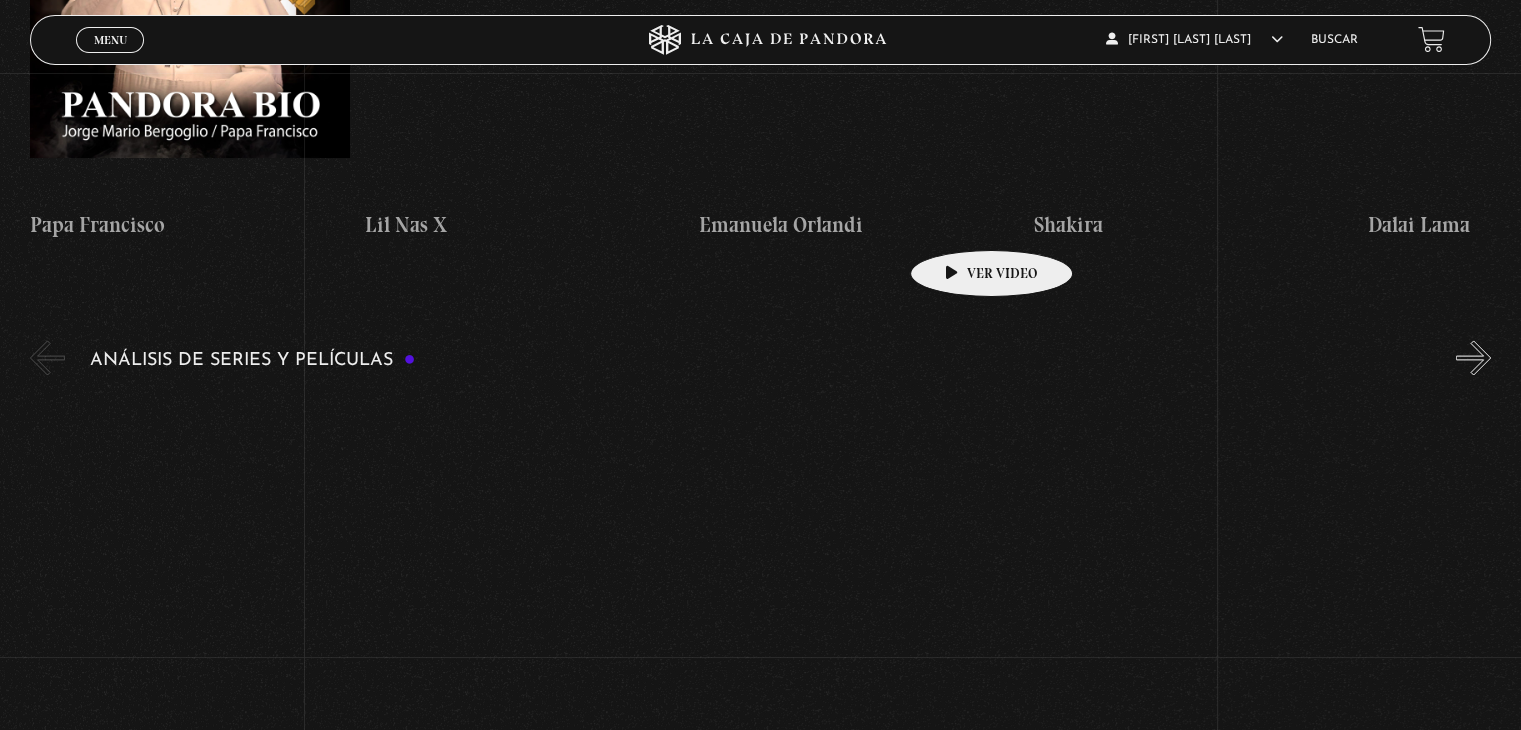 scroll, scrollTop: 3500, scrollLeft: 0, axis: vertical 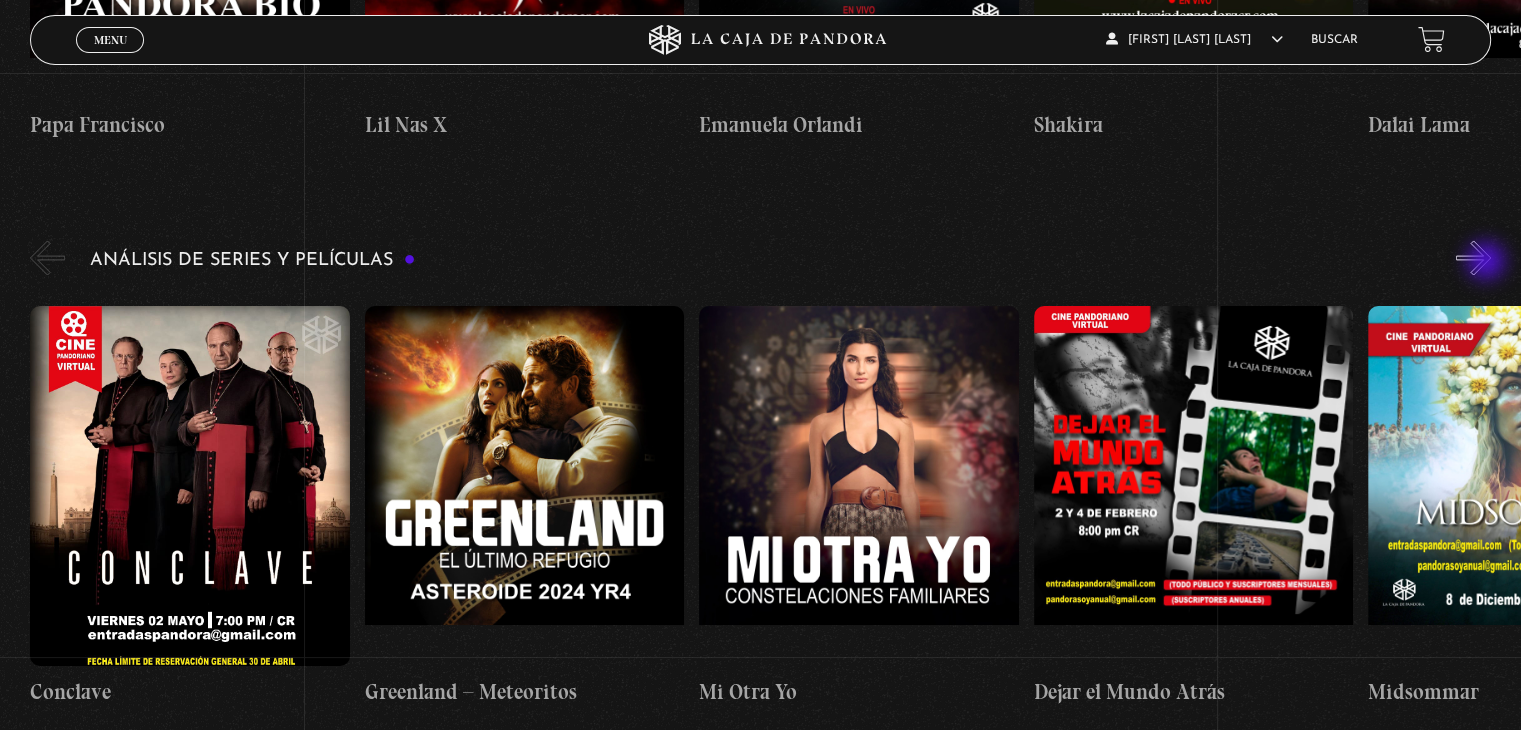 click on "»" at bounding box center [1473, 257] 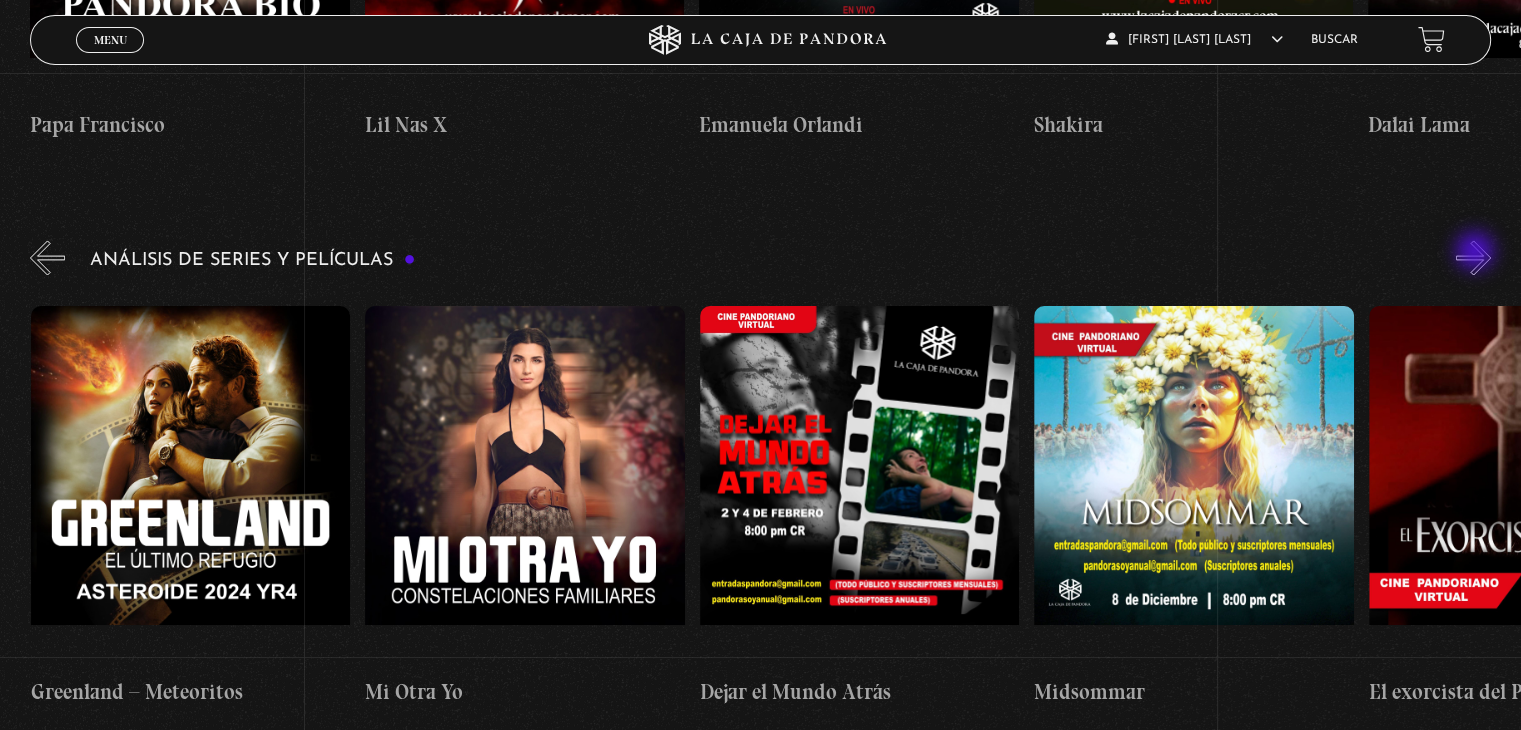 click on "»" at bounding box center [1473, 257] 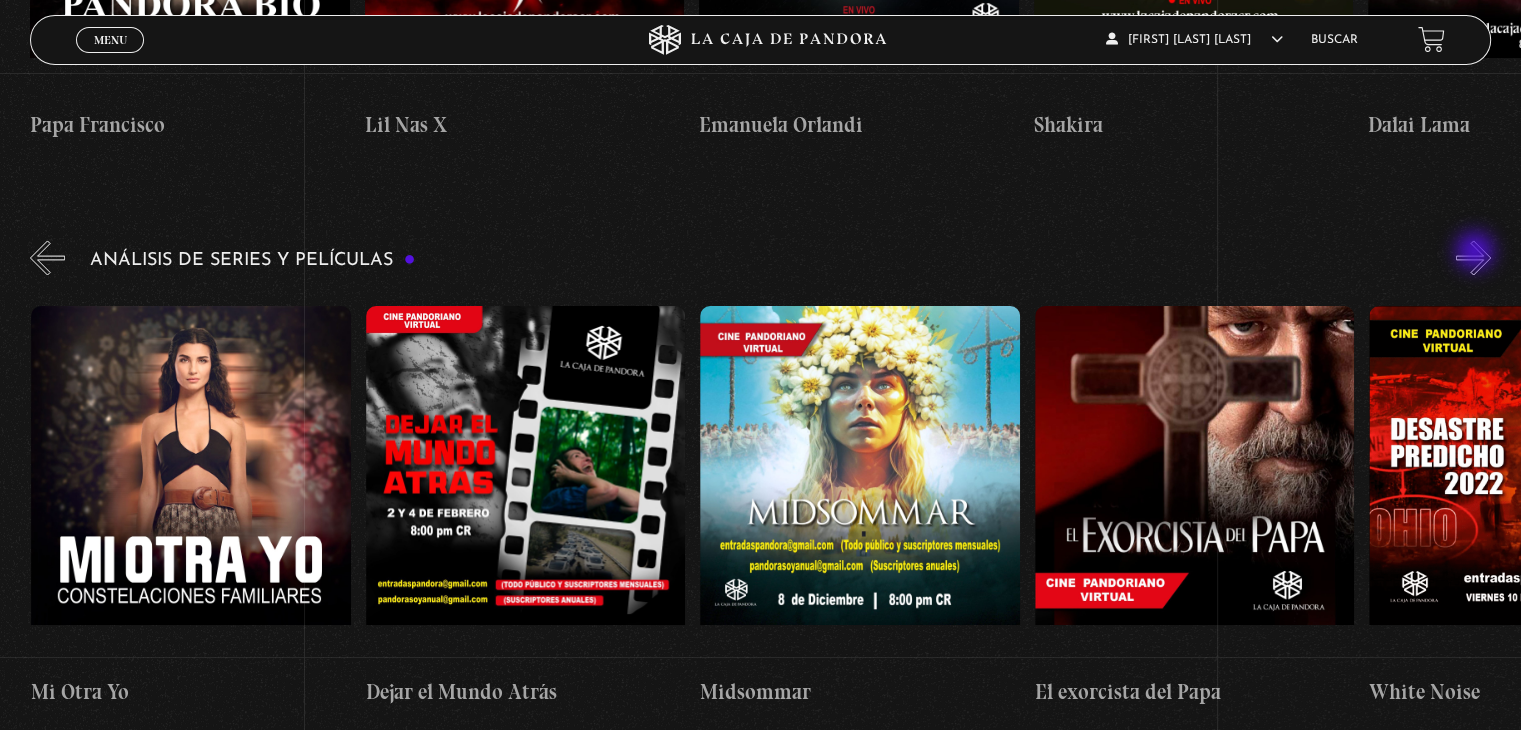 click on "»" at bounding box center (1473, 257) 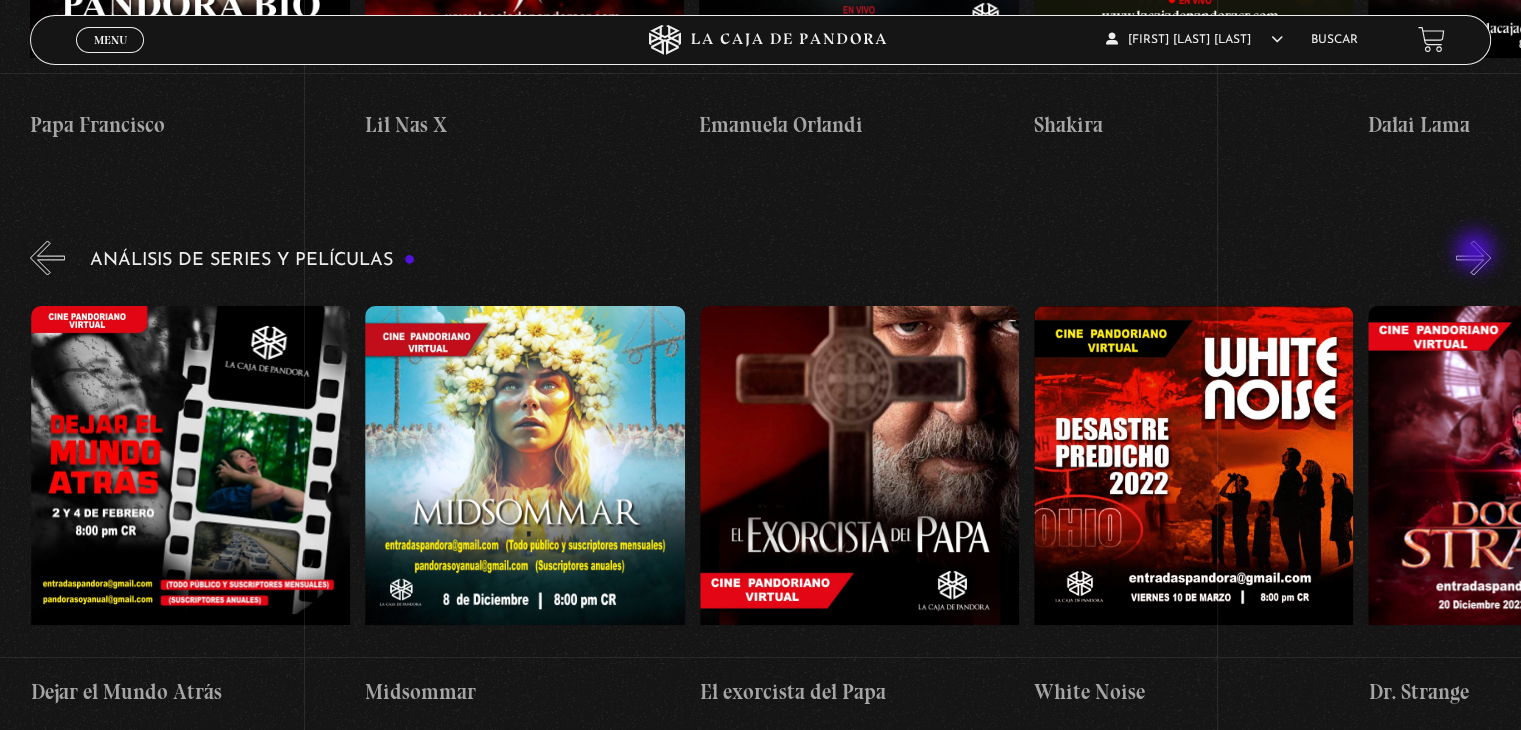 click on "»" at bounding box center (1473, 257) 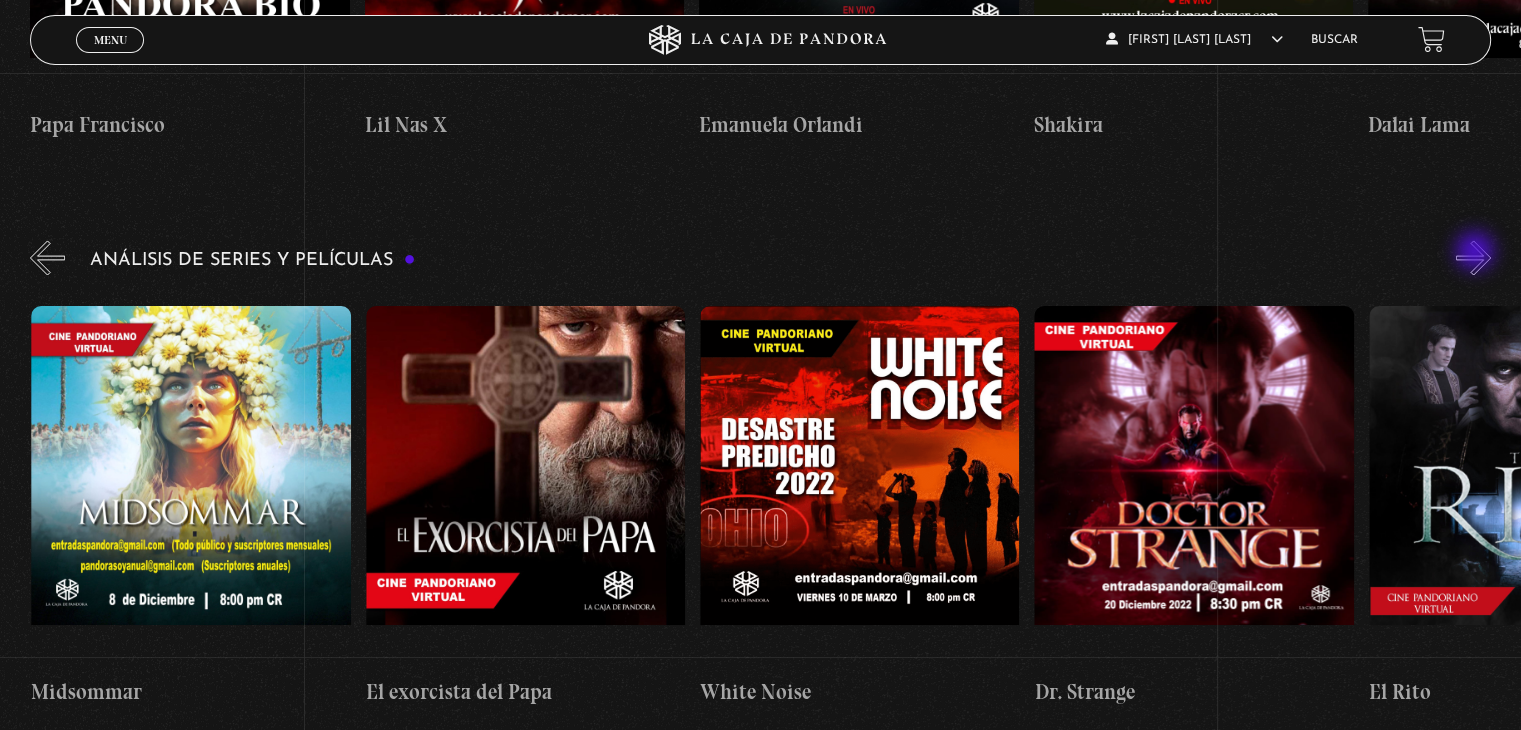 click on "»" at bounding box center [1473, 257] 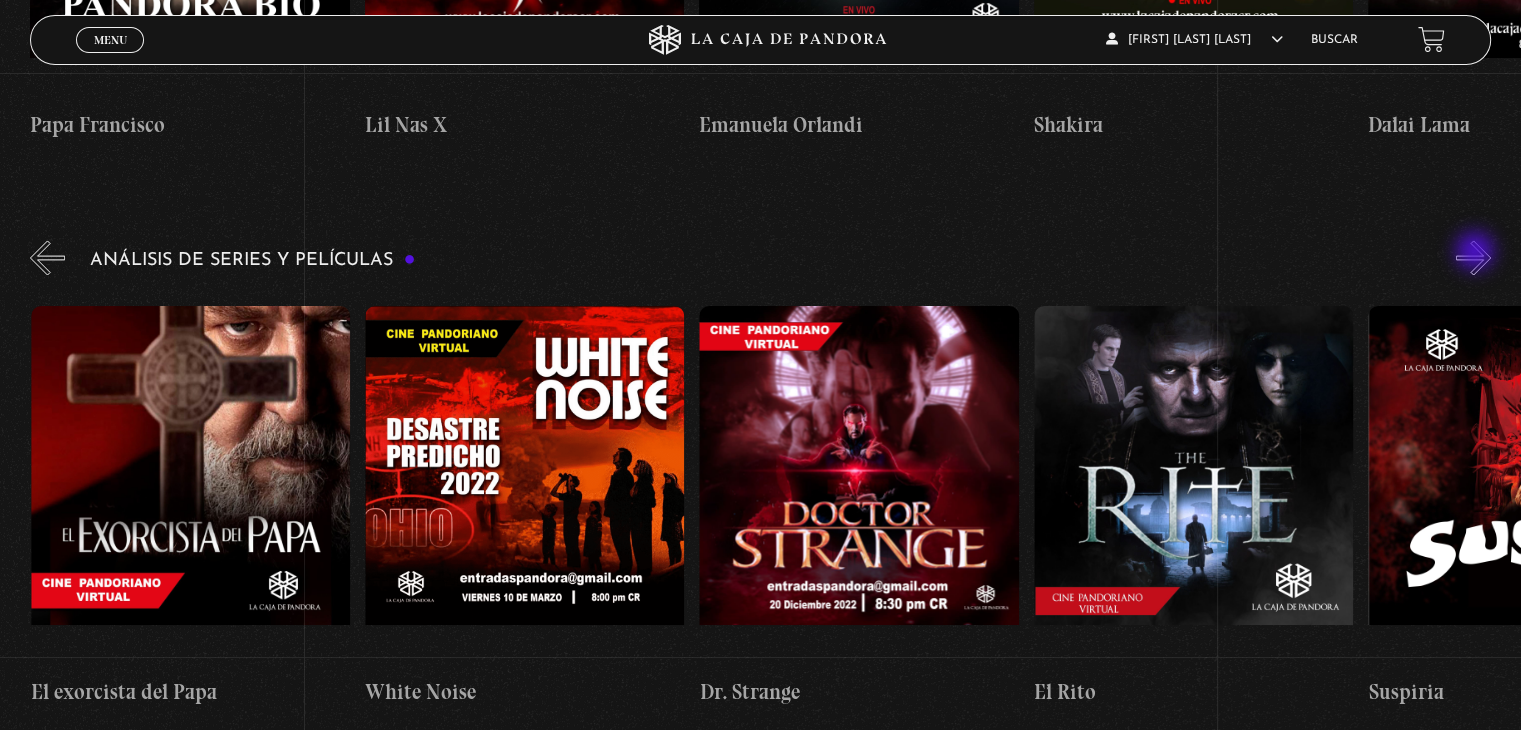 click on "»" at bounding box center [1473, 257] 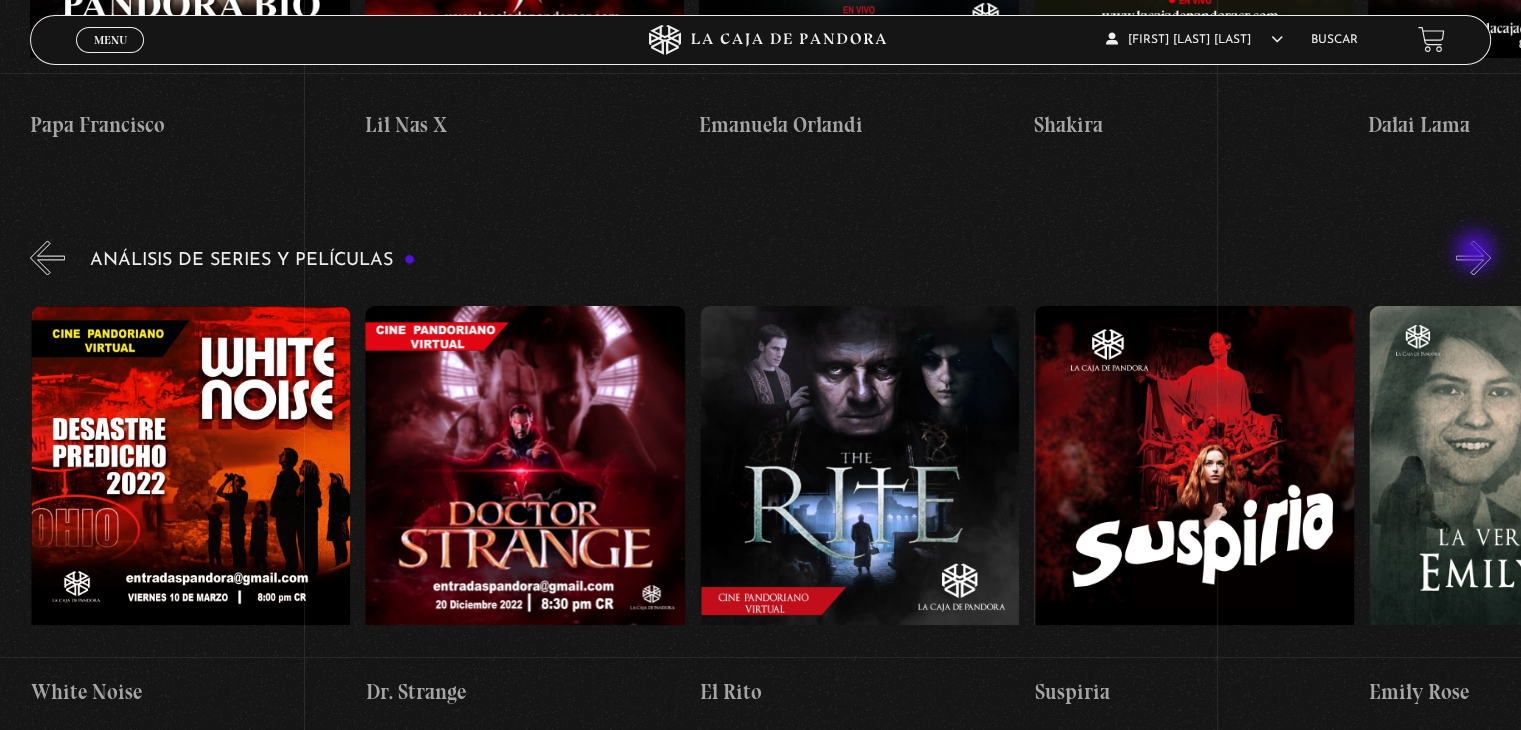 click on "»" at bounding box center [1473, 257] 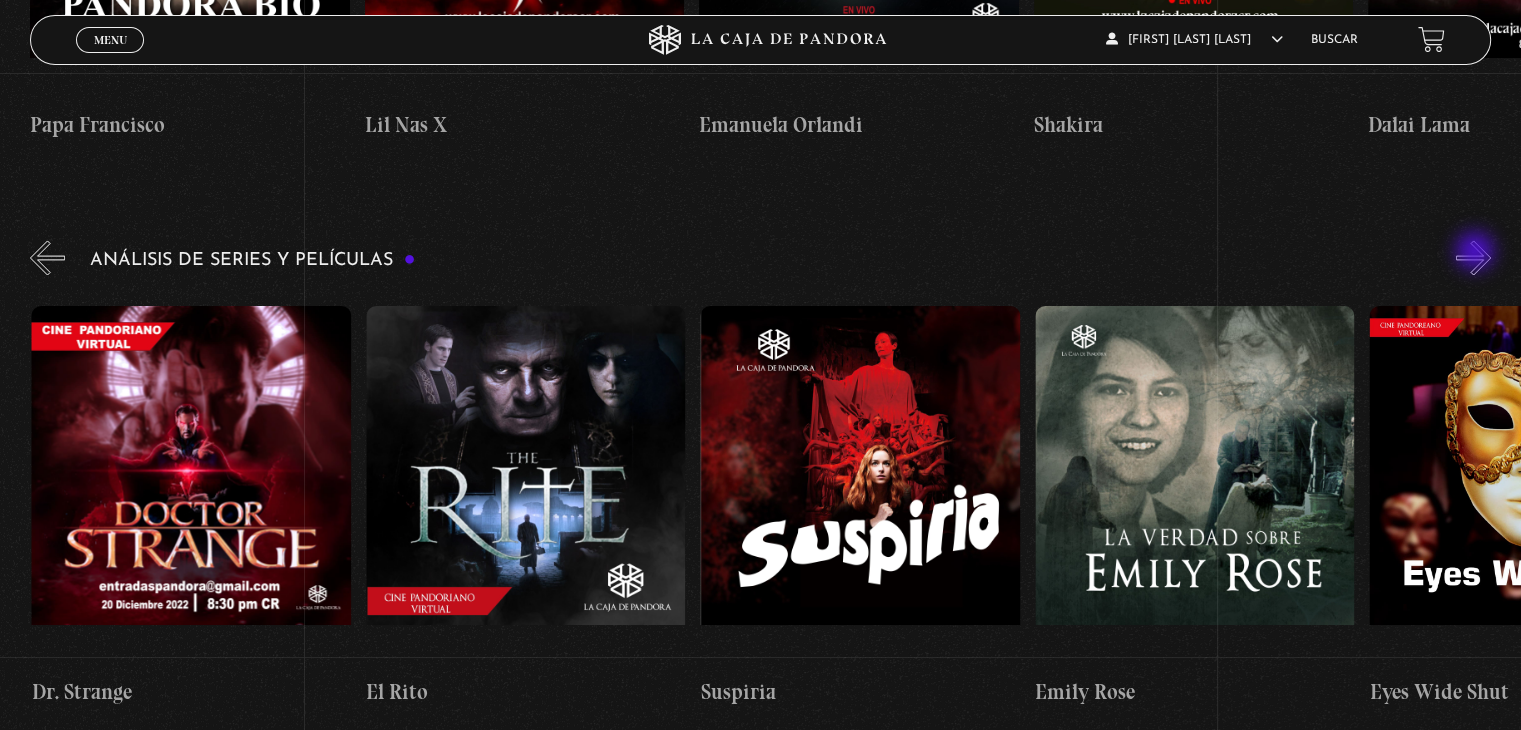 click on "»" at bounding box center [1473, 257] 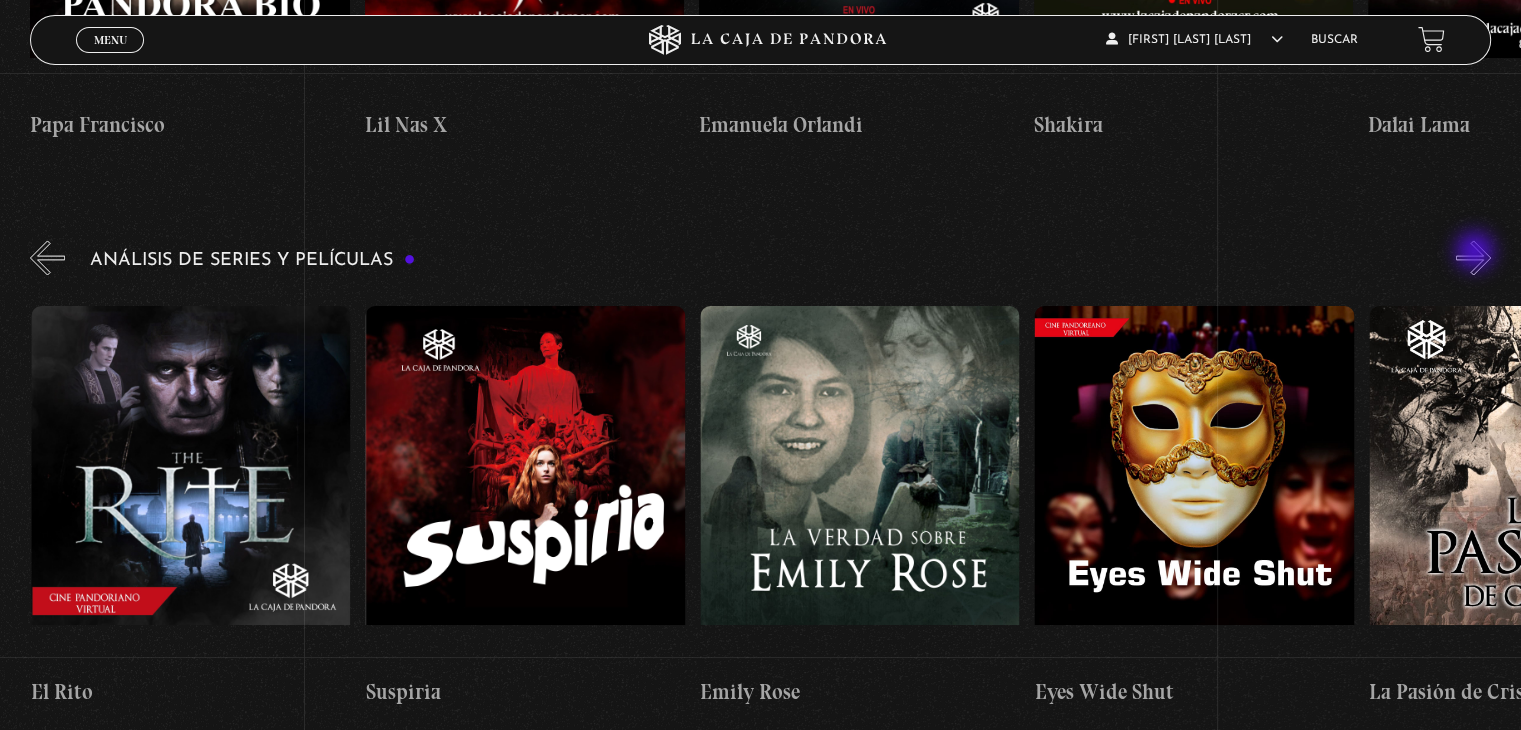 click on "»" at bounding box center (1473, 257) 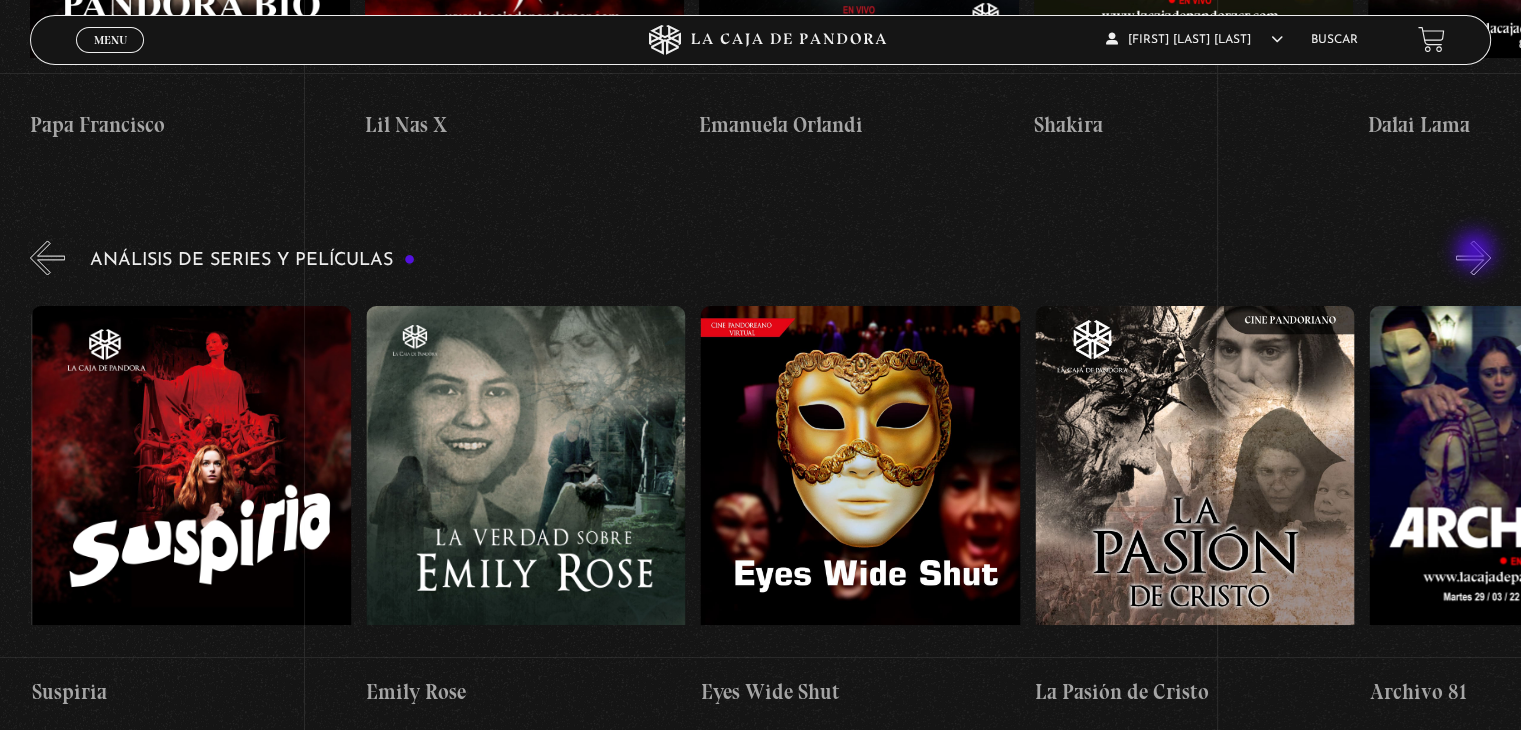 click on "»" at bounding box center [1473, 257] 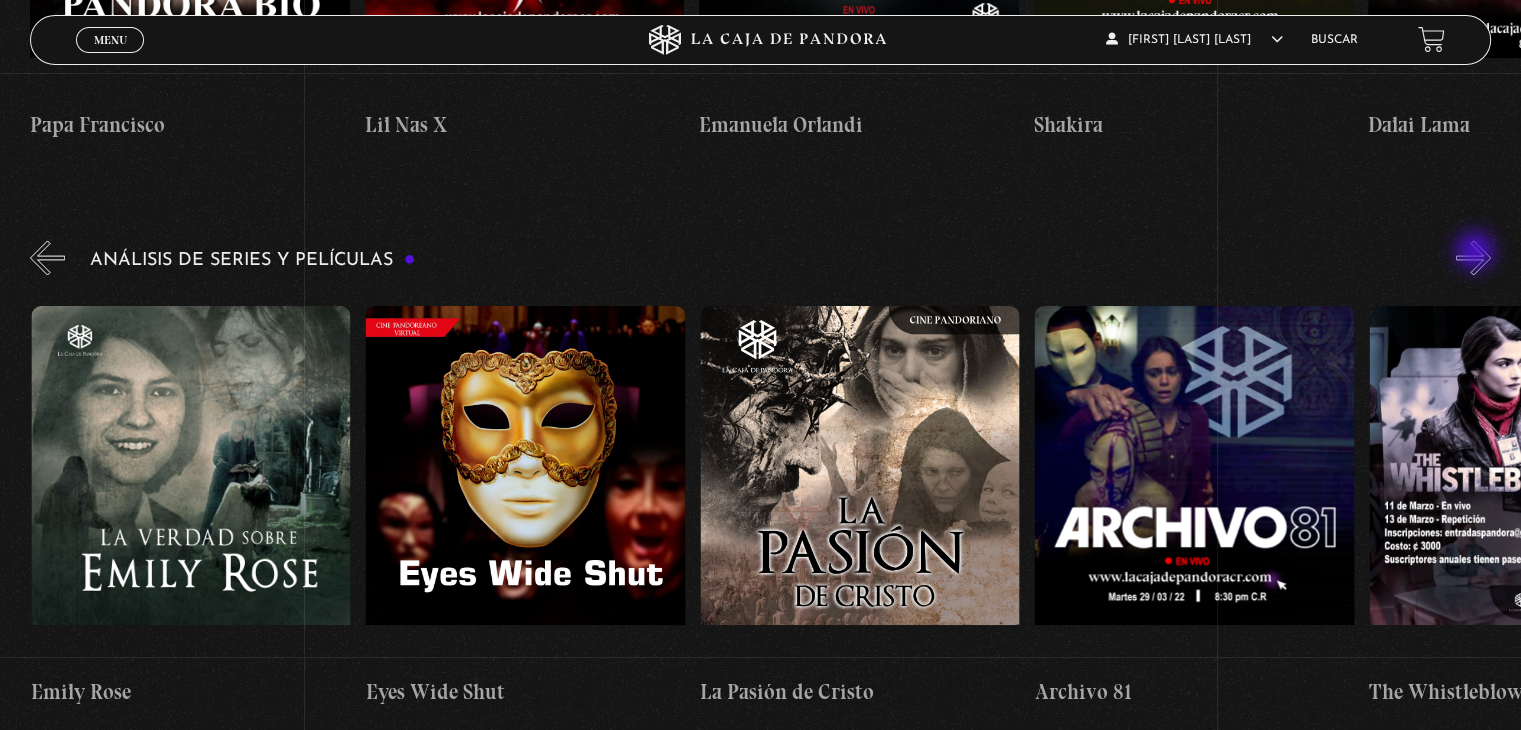 click on "»" at bounding box center [1473, 257] 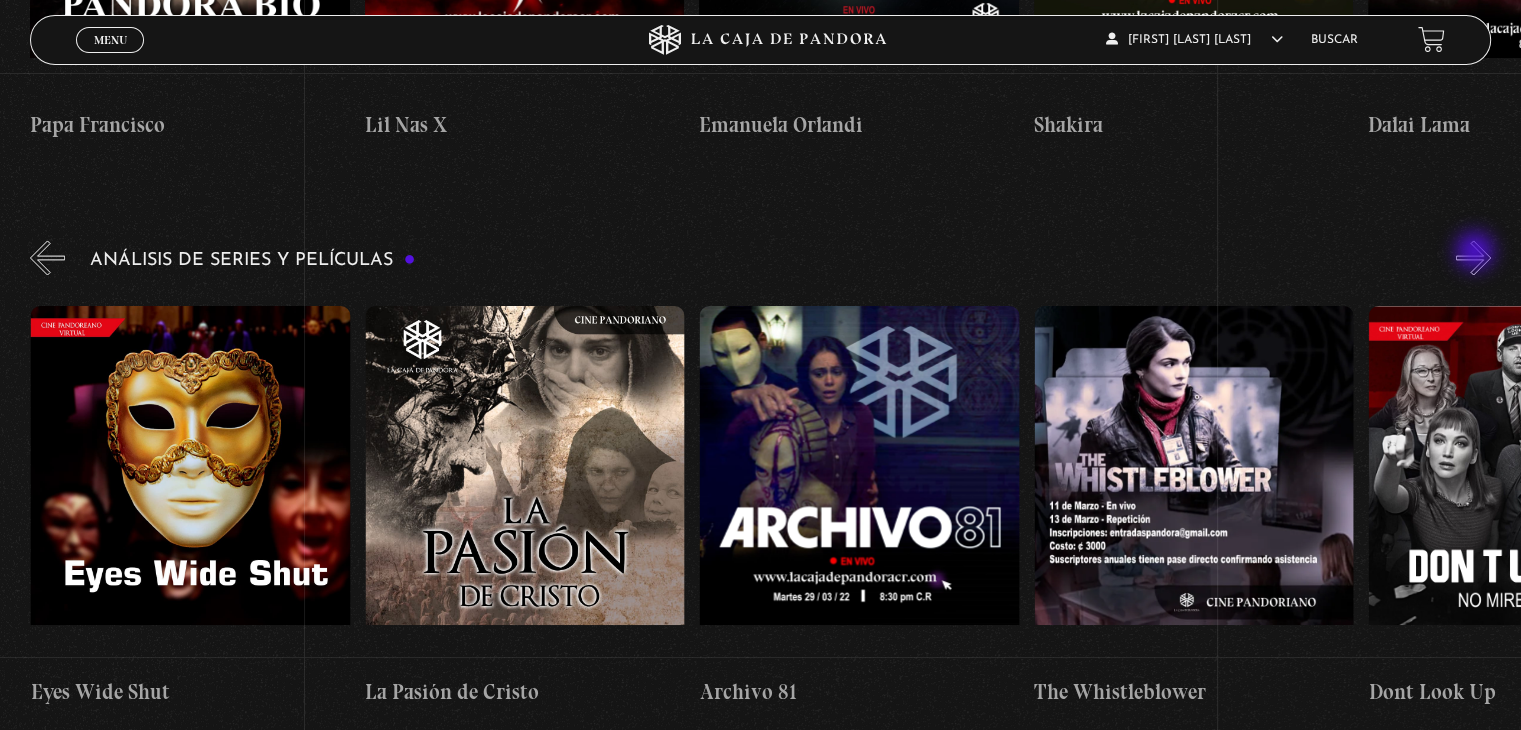 click on "»" at bounding box center [1473, 257] 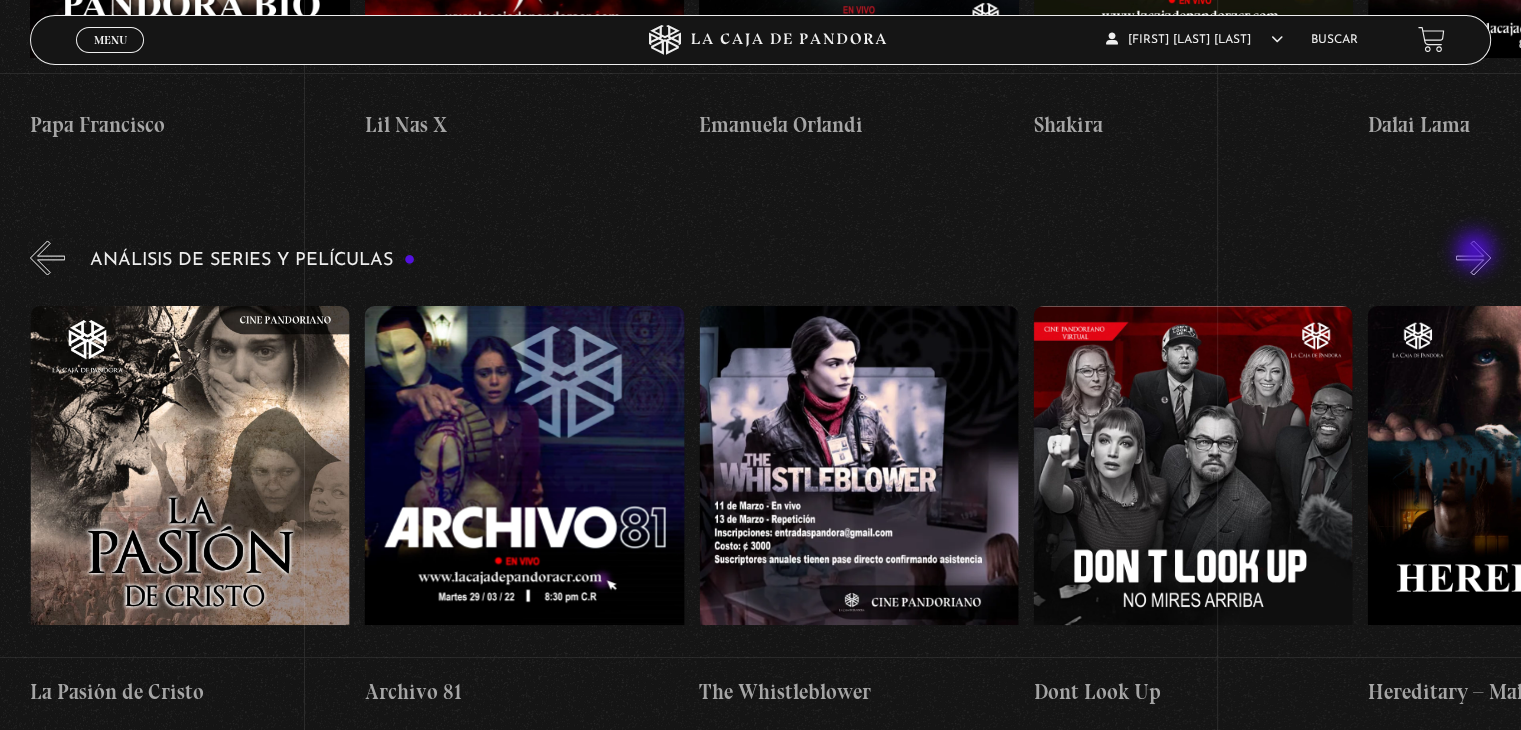 click on "»" at bounding box center (1473, 257) 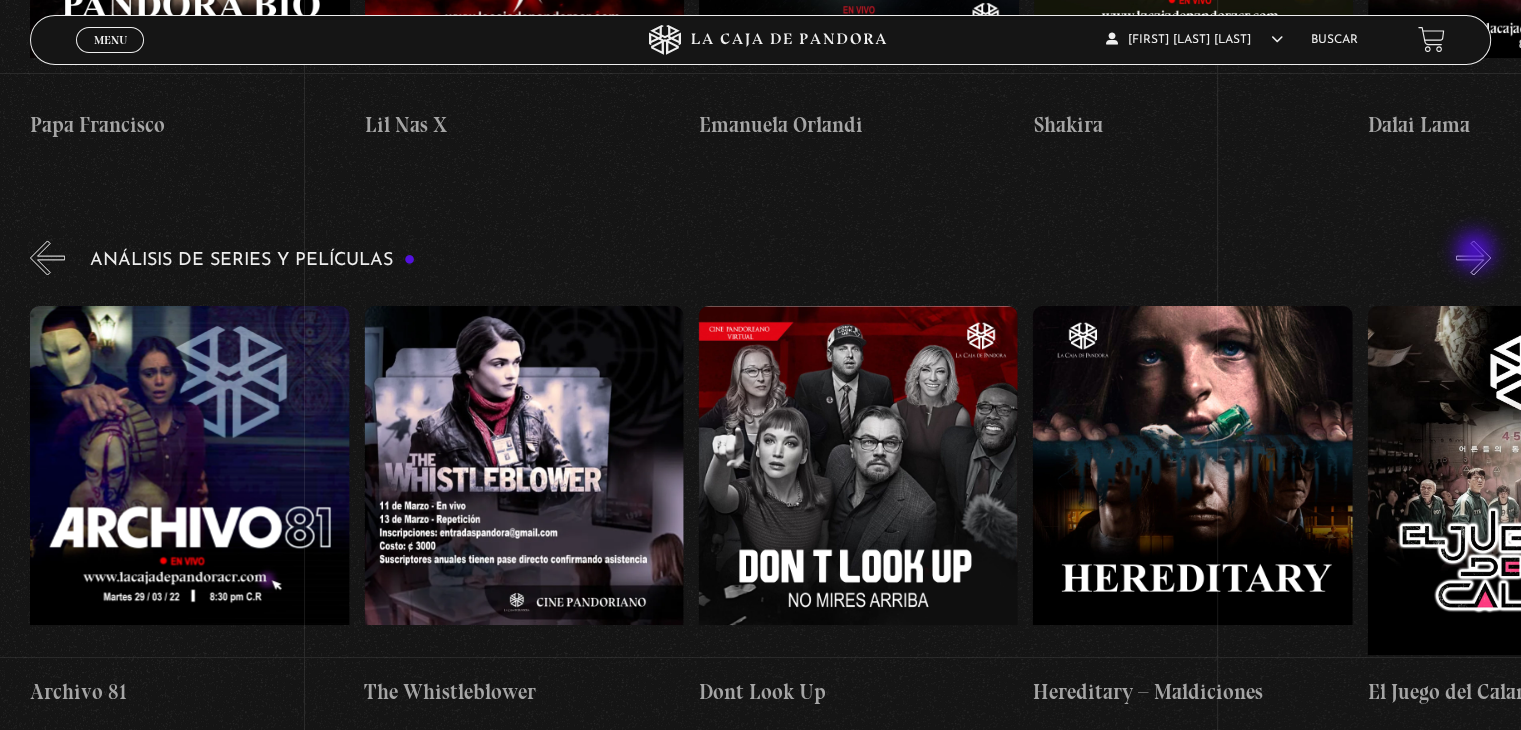 click on "»" at bounding box center [1473, 257] 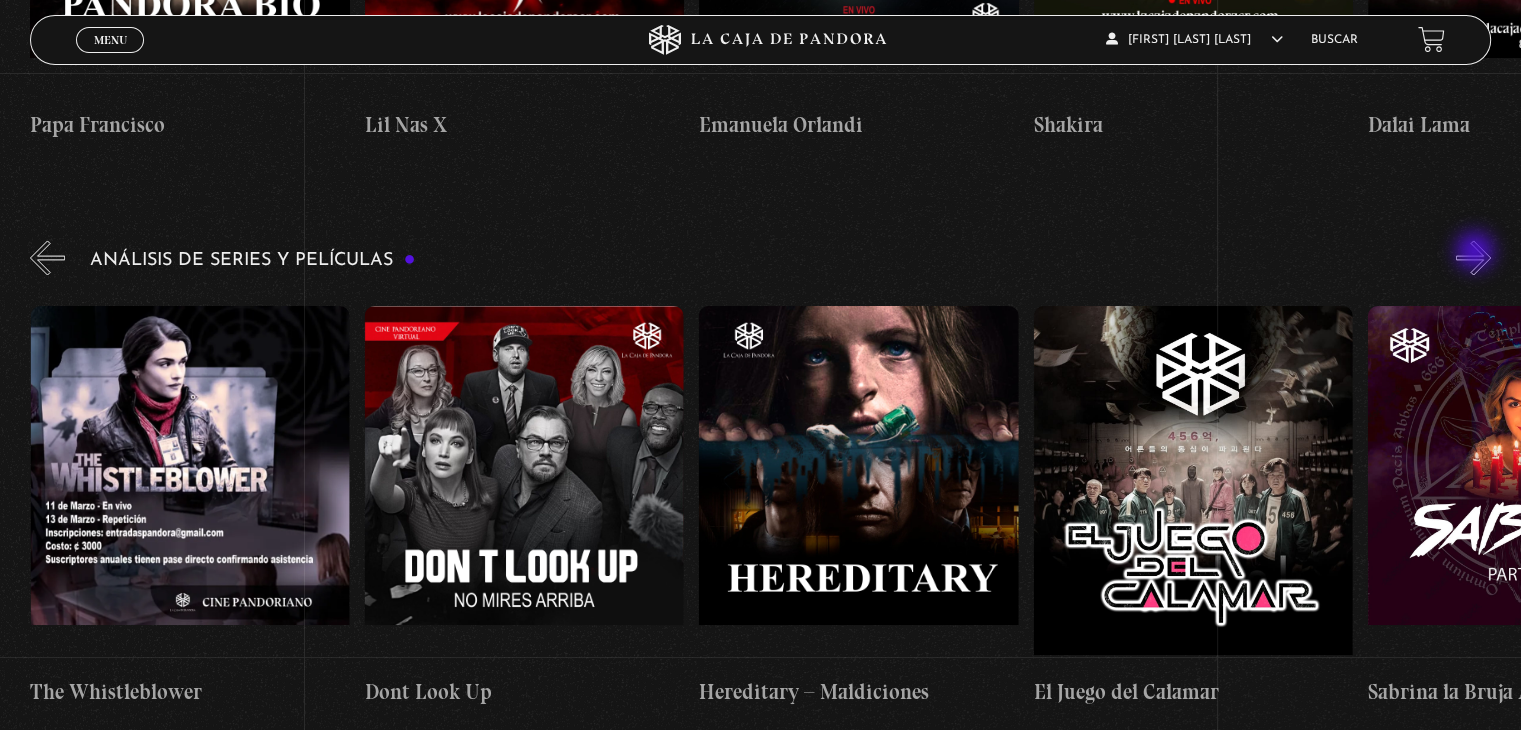 click on "»" at bounding box center [1473, 257] 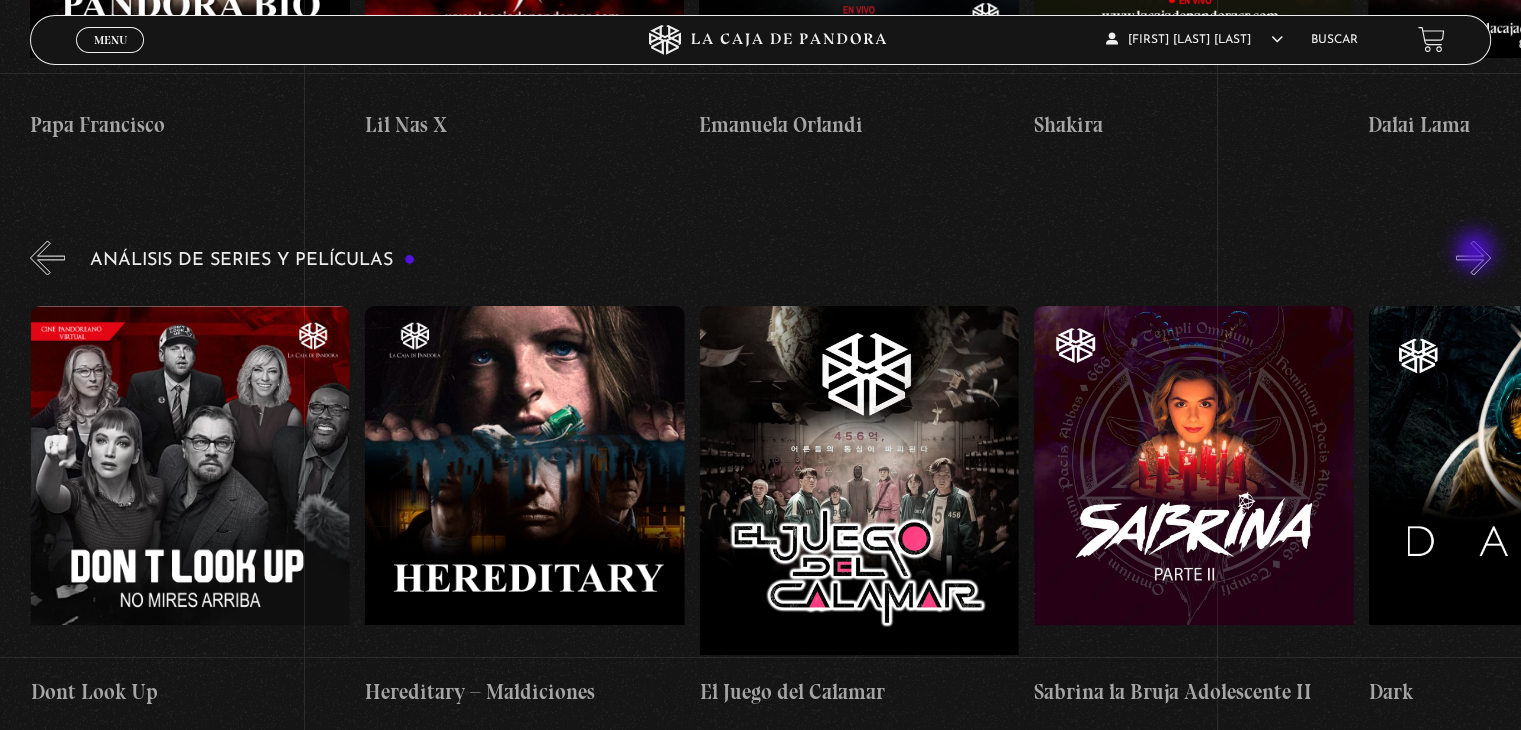 click on "»" at bounding box center (1473, 257) 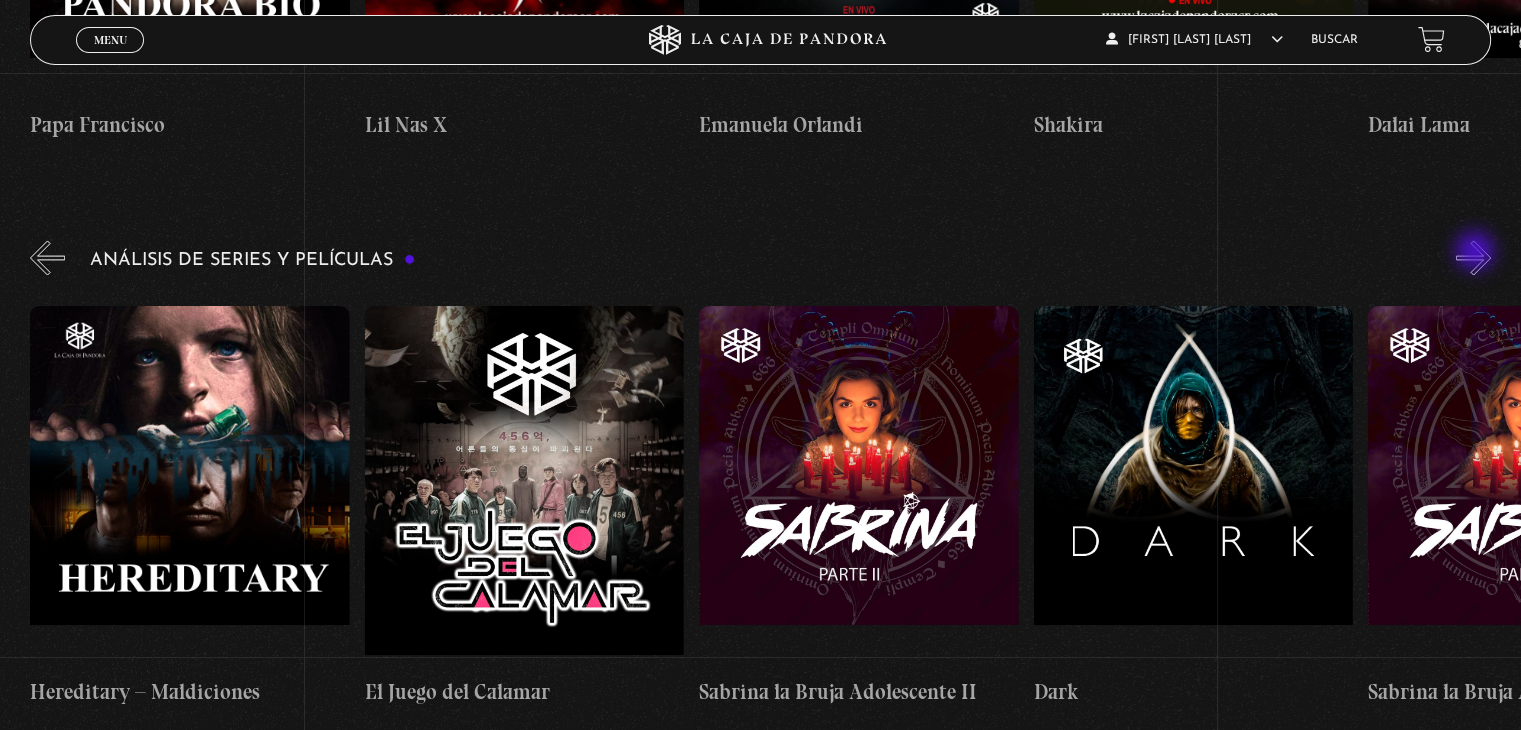 click on "»" at bounding box center (1473, 257) 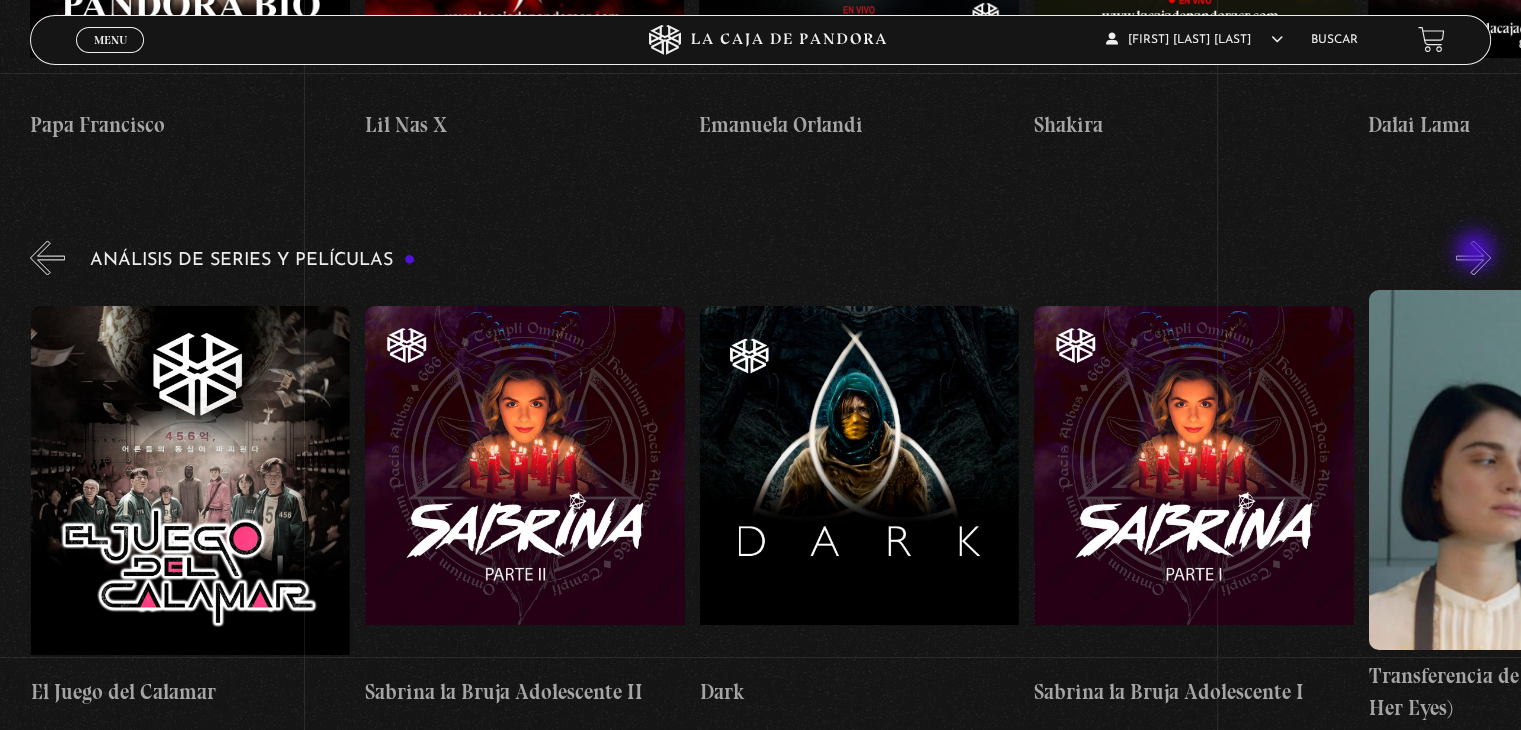 click on "»" at bounding box center [1473, 257] 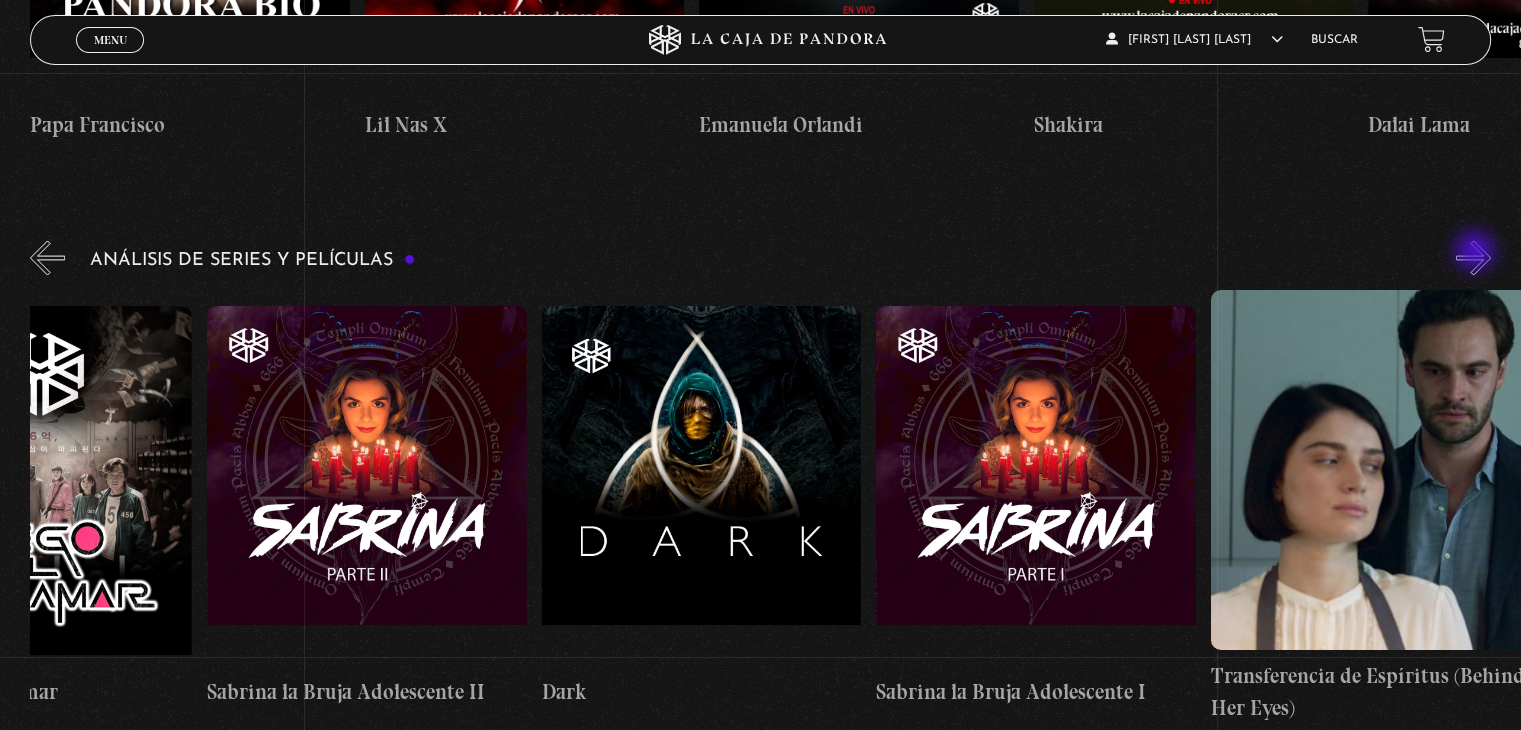 scroll, scrollTop: 0, scrollLeft: 5852, axis: horizontal 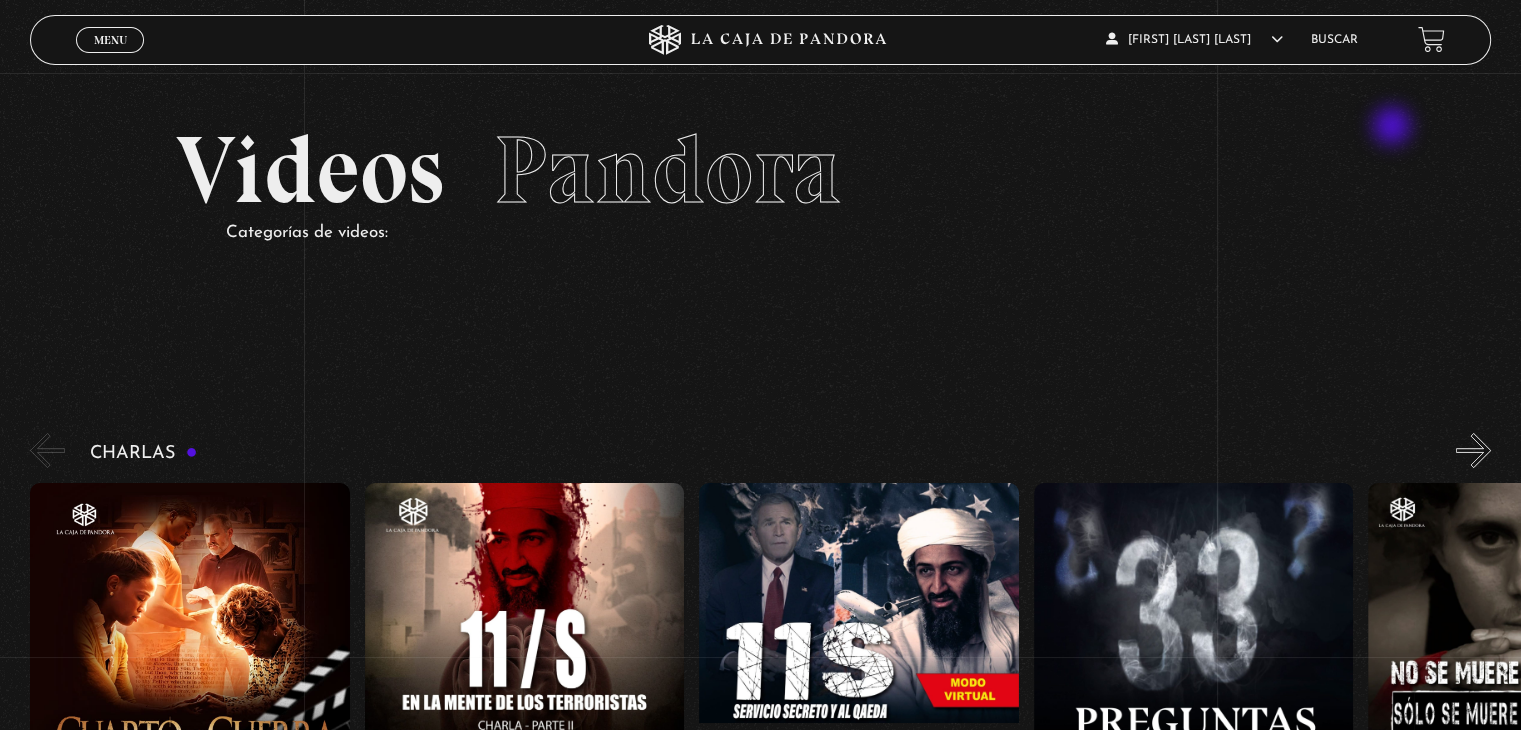 click on "Videos   Pandora
Categorías de videos:" at bounding box center [760, 211] 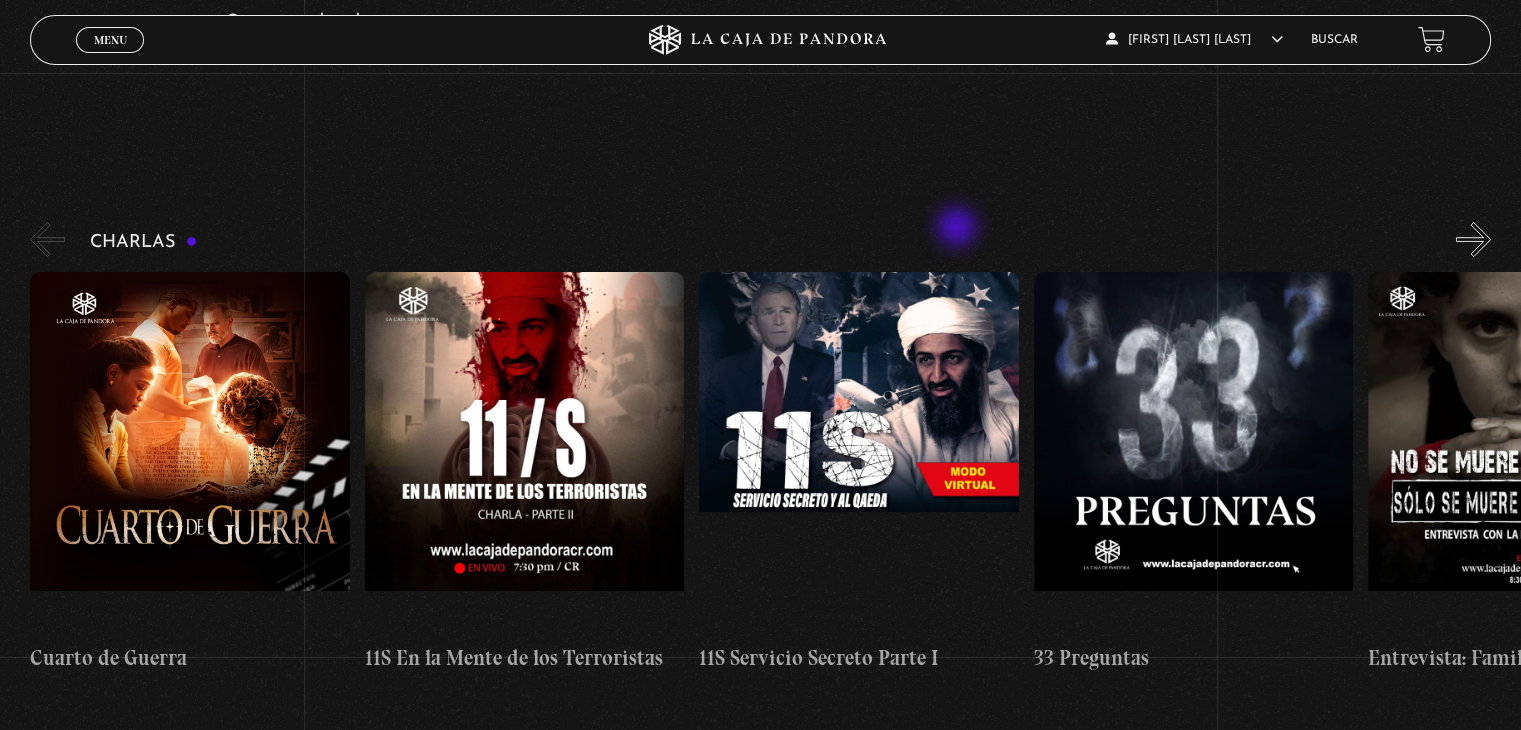 scroll, scrollTop: 0, scrollLeft: 0, axis: both 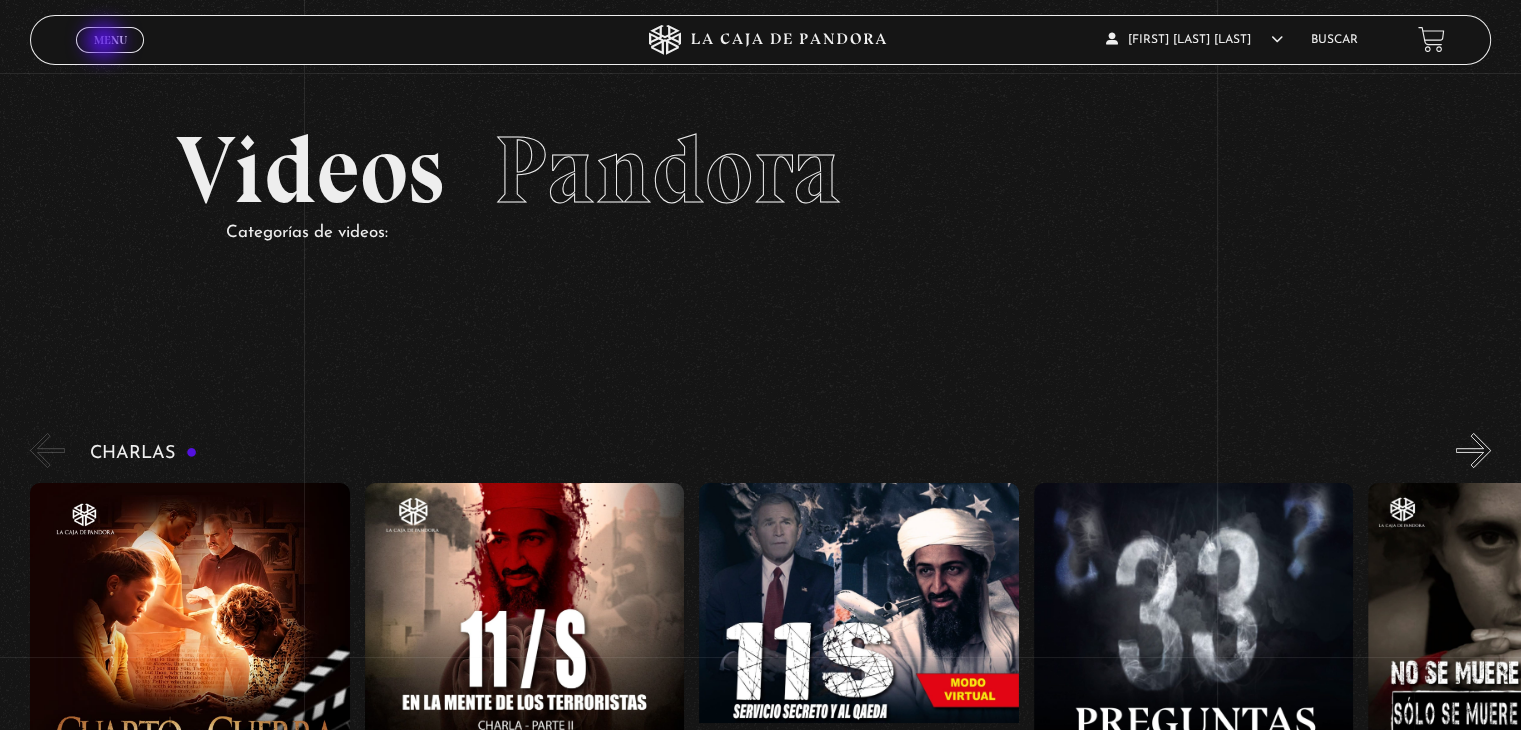 click on "Menu" at bounding box center [110, 40] 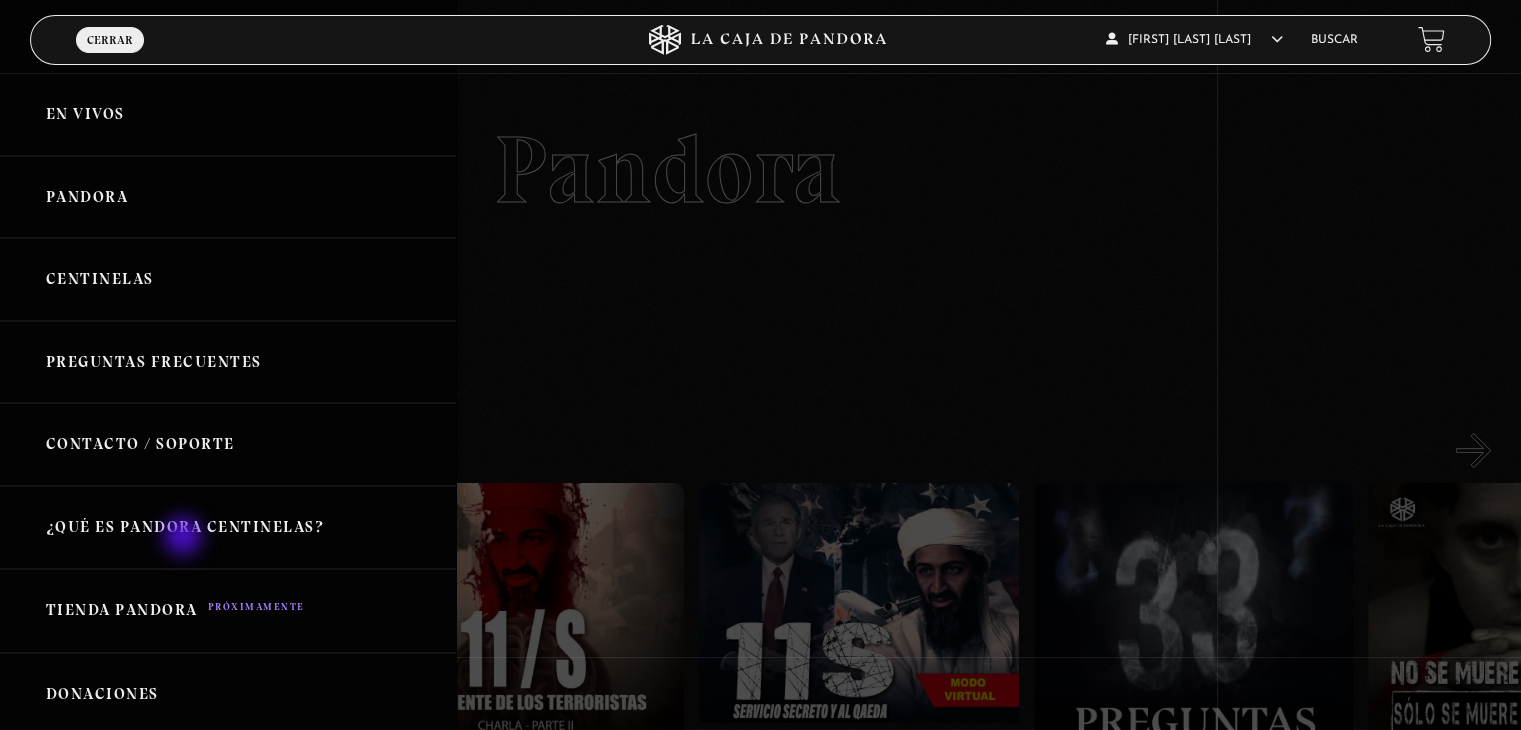 scroll, scrollTop: 469, scrollLeft: 0, axis: vertical 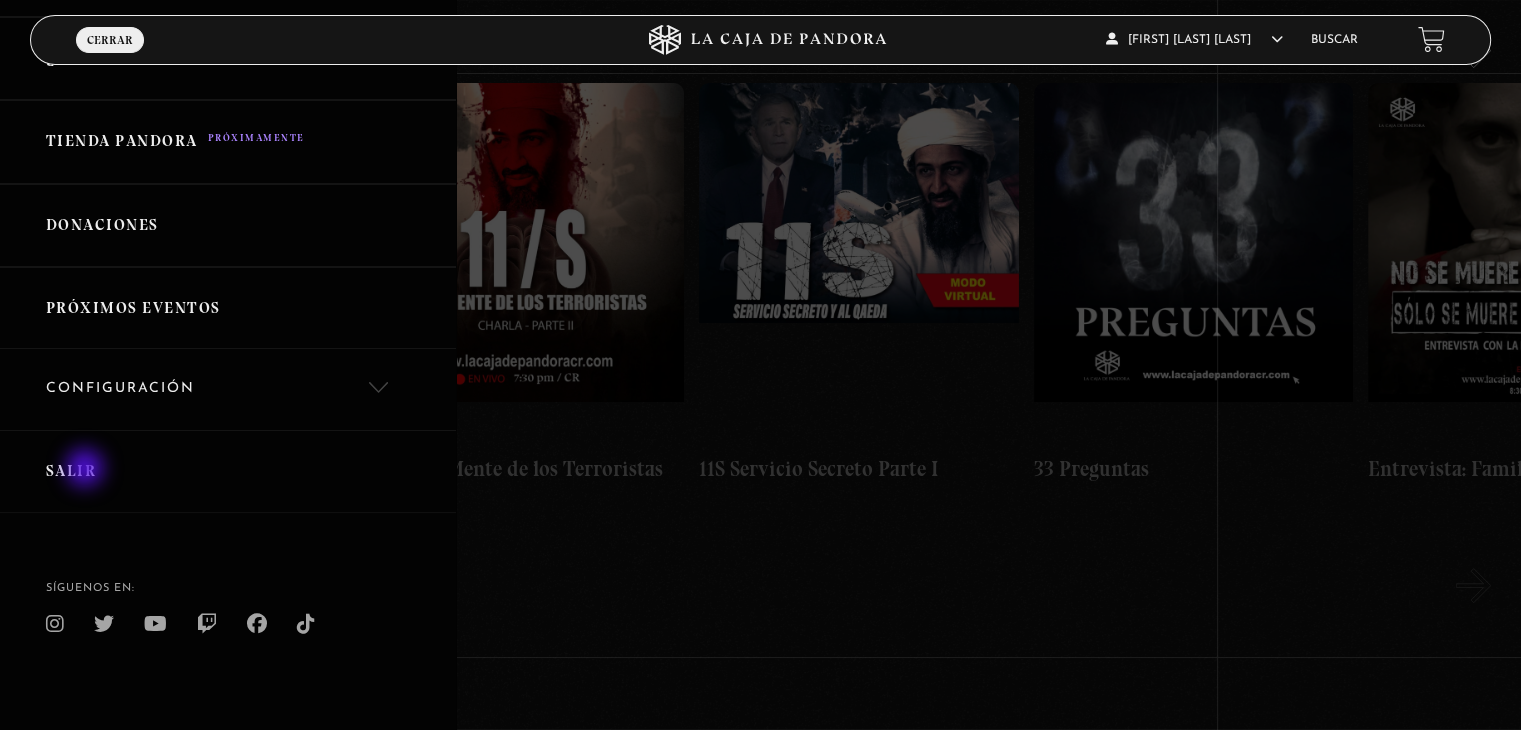 click on "Salir" at bounding box center [228, 471] 